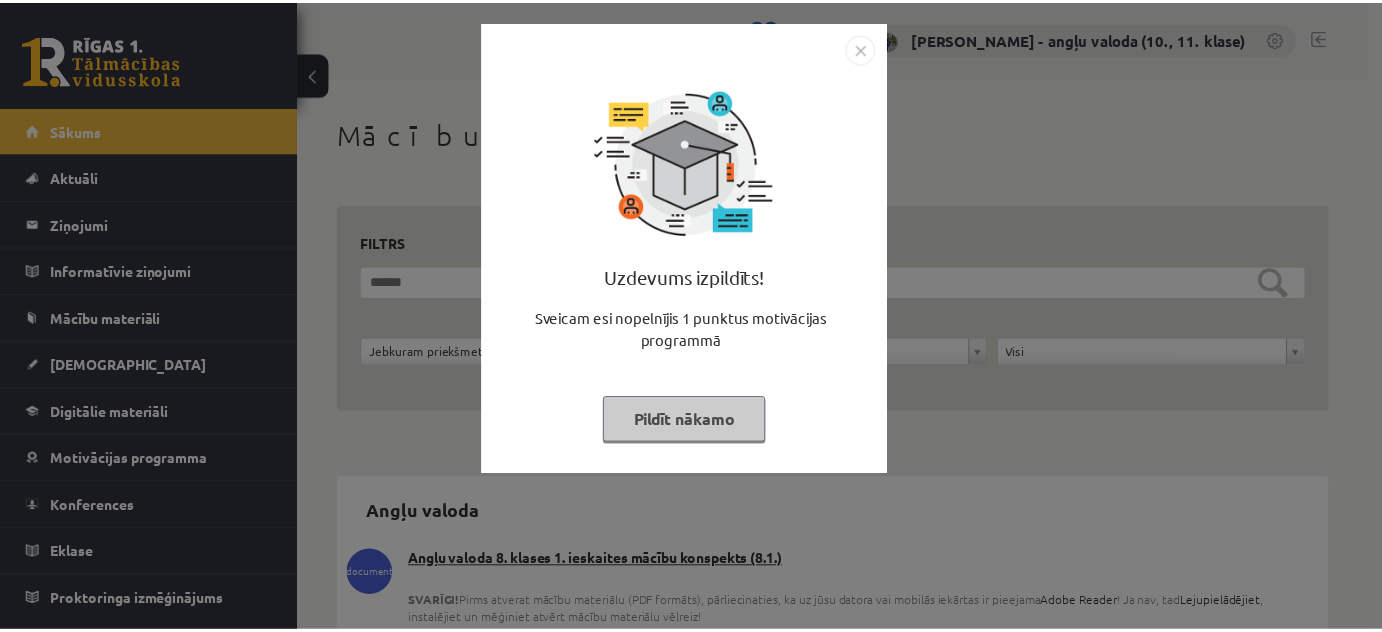 scroll, scrollTop: 0, scrollLeft: 0, axis: both 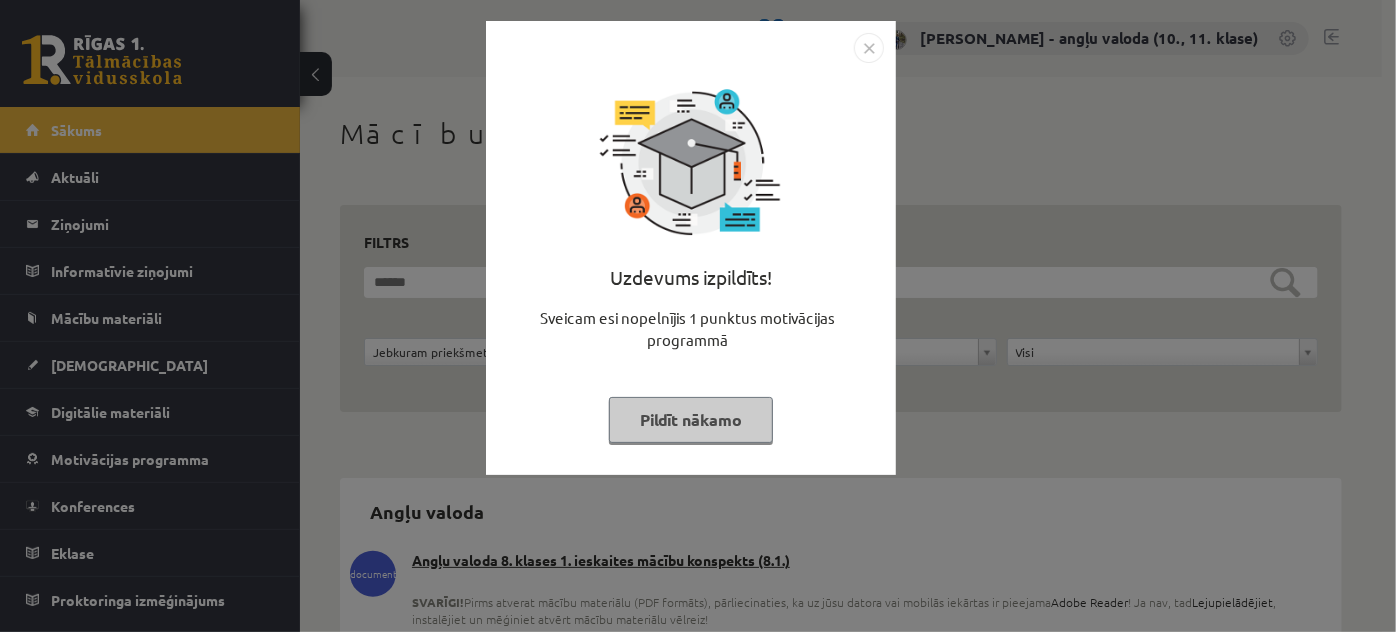 click at bounding box center [869, 48] 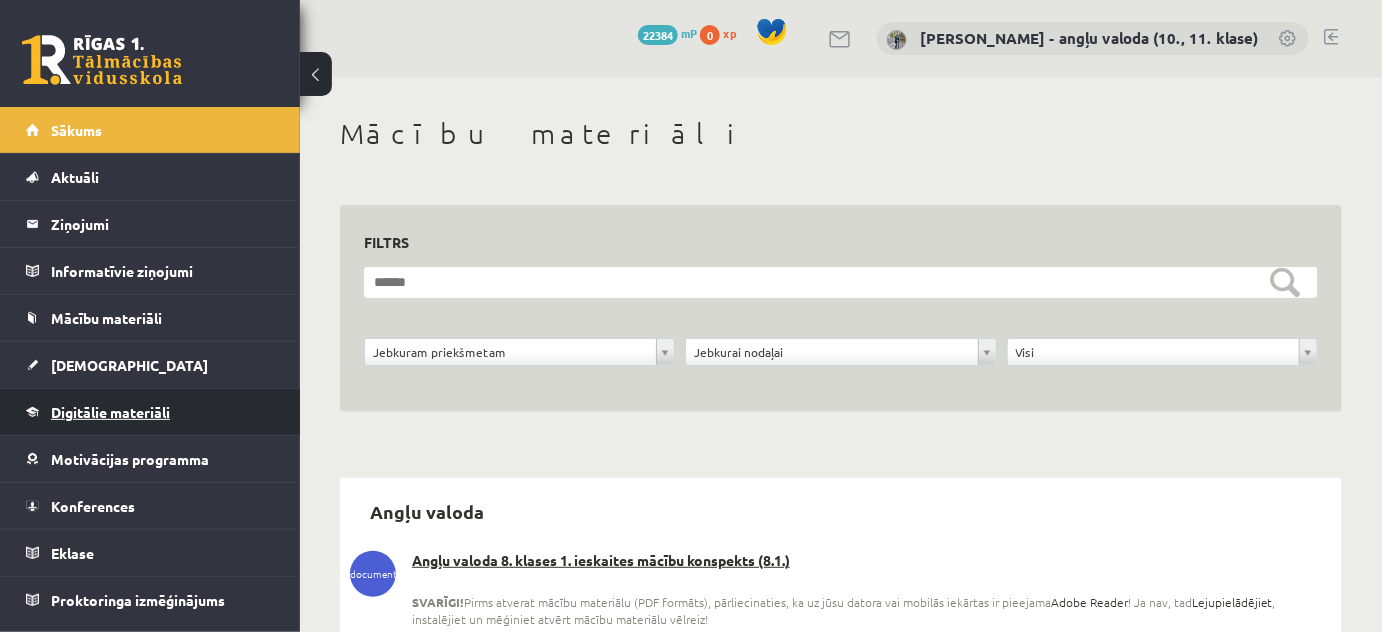 click on "Digitālie materiāli" at bounding box center (110, 412) 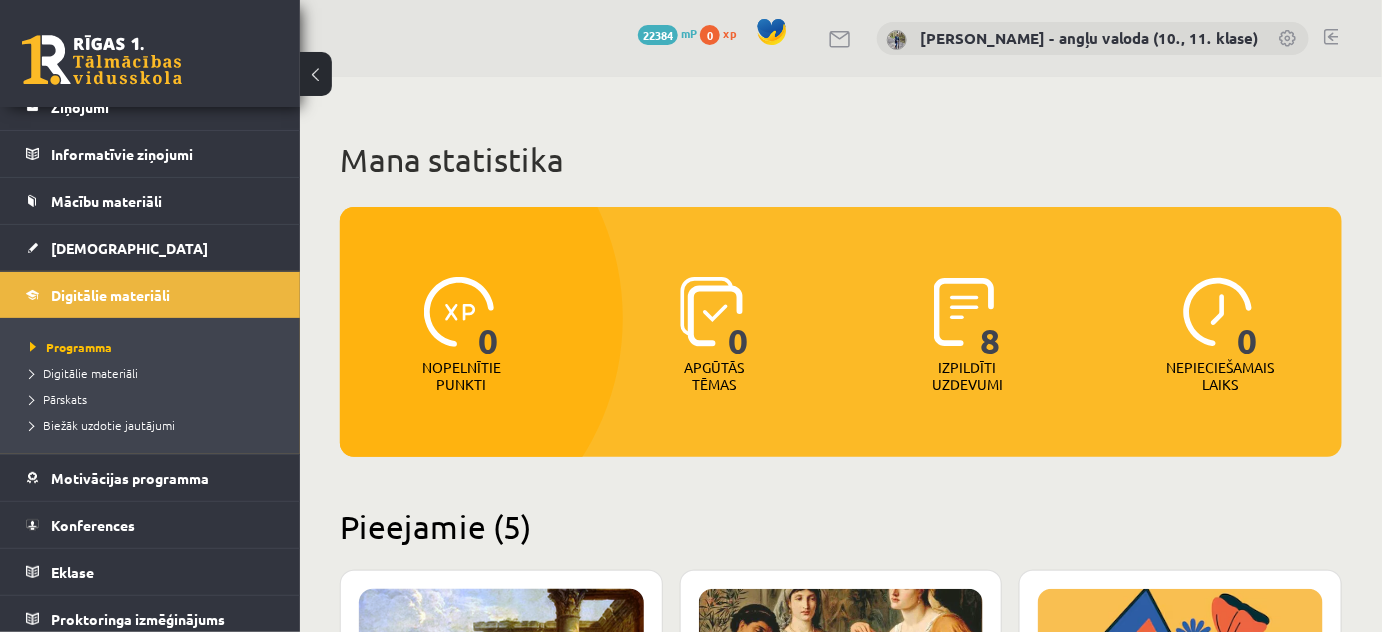 scroll, scrollTop: 124, scrollLeft: 0, axis: vertical 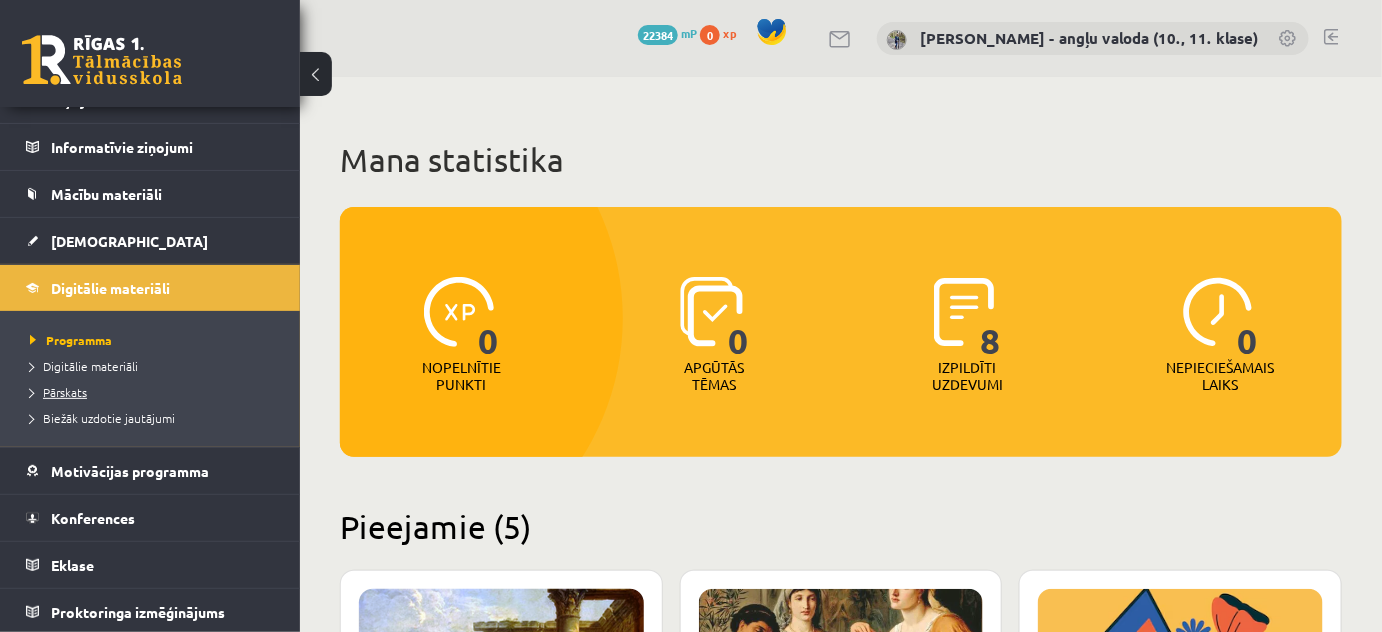 click on "Pārskats" at bounding box center [58, 392] 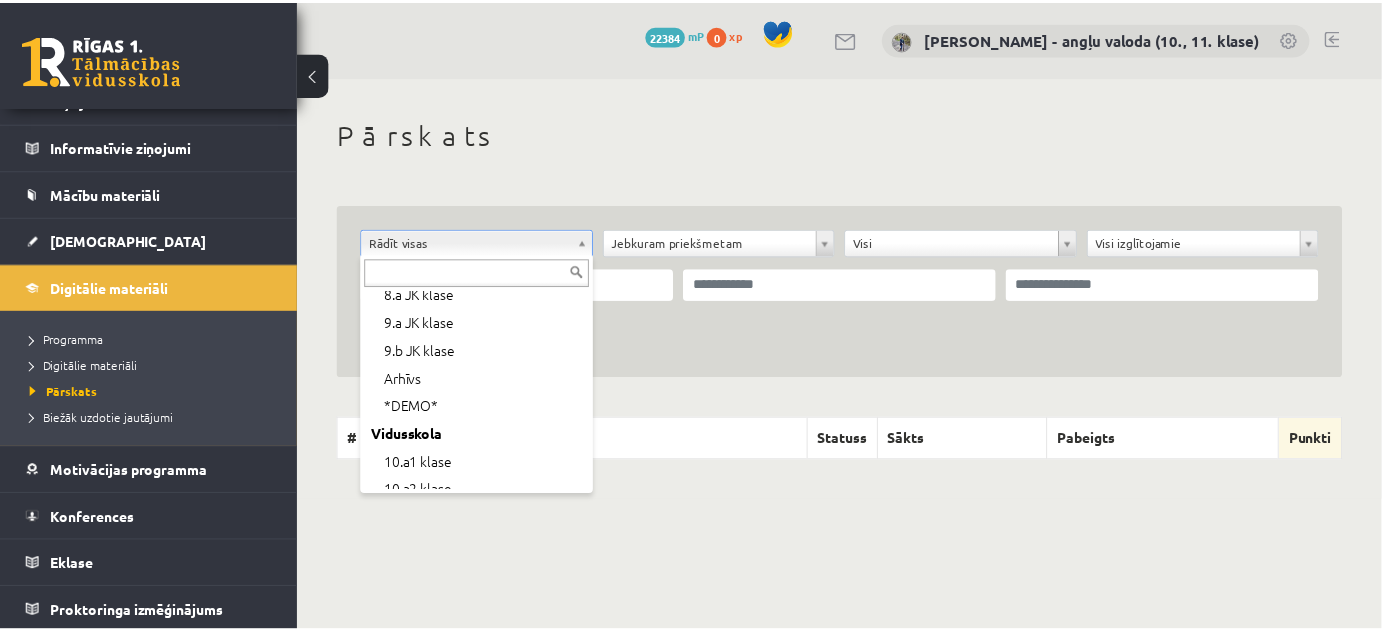 scroll, scrollTop: 181, scrollLeft: 0, axis: vertical 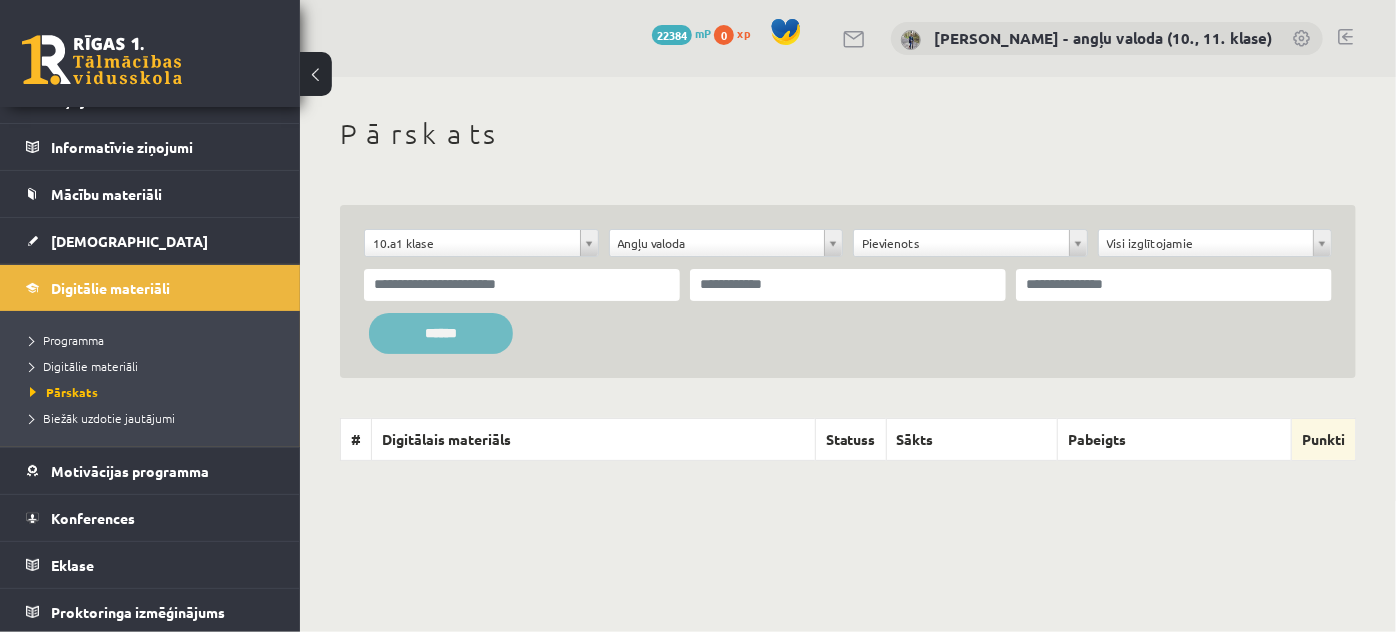 click on "******" at bounding box center (441, 333) 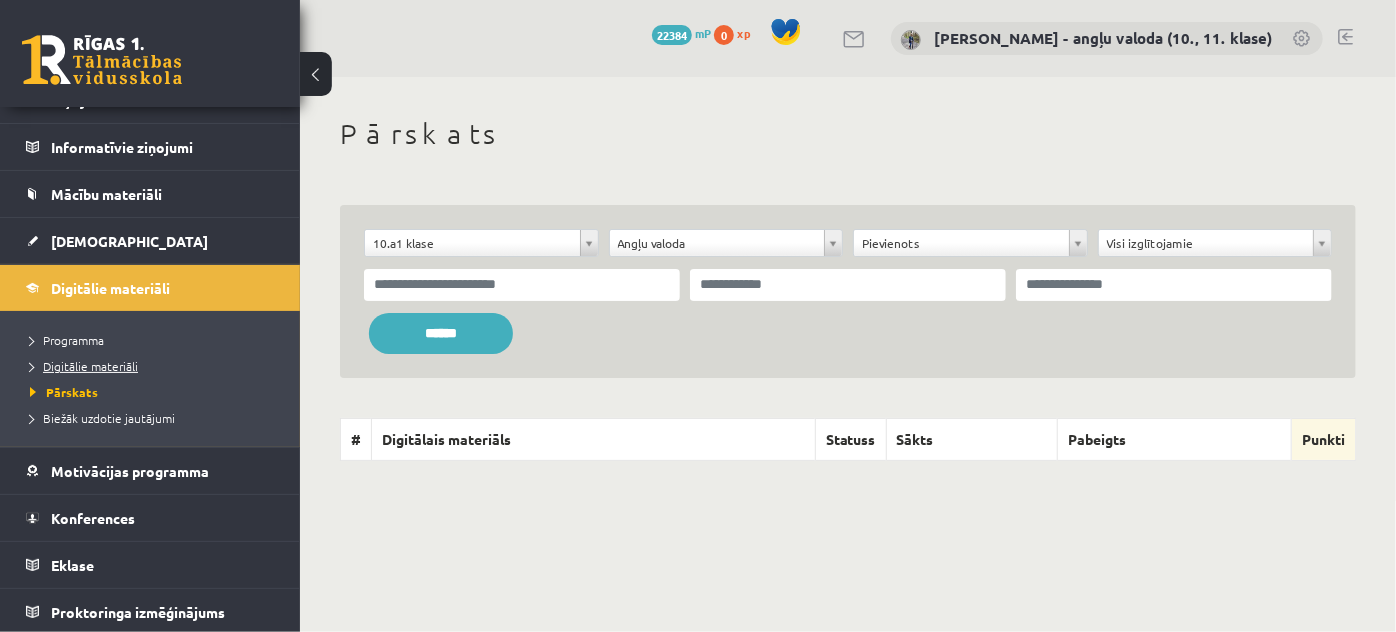 click on "Digitālie materiāli" at bounding box center [84, 366] 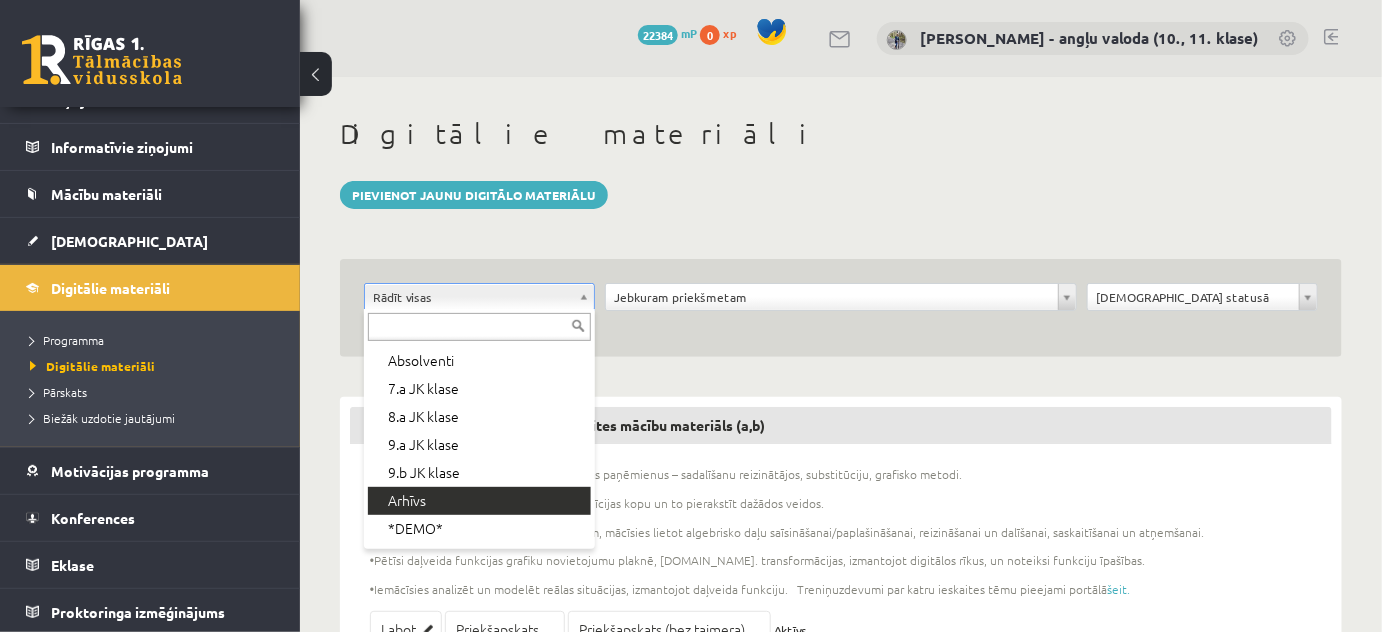 scroll, scrollTop: 181, scrollLeft: 0, axis: vertical 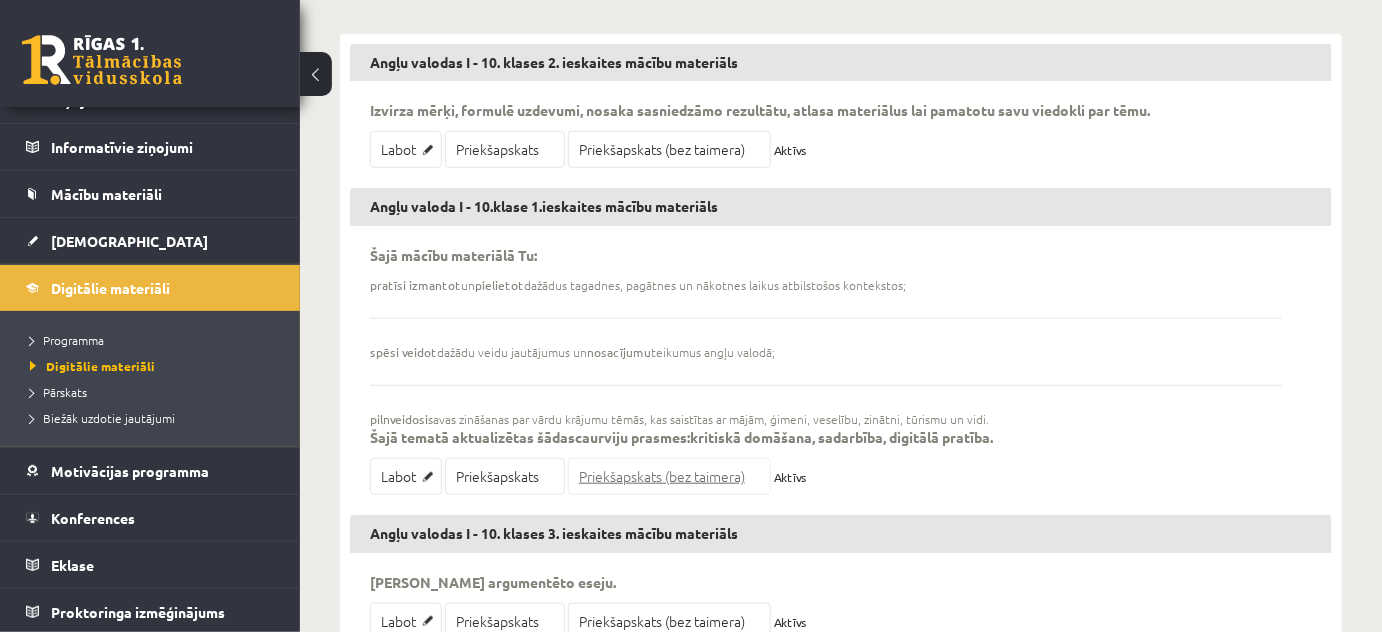 click on "Priekšapskats (bez taimera)" at bounding box center (669, 476) 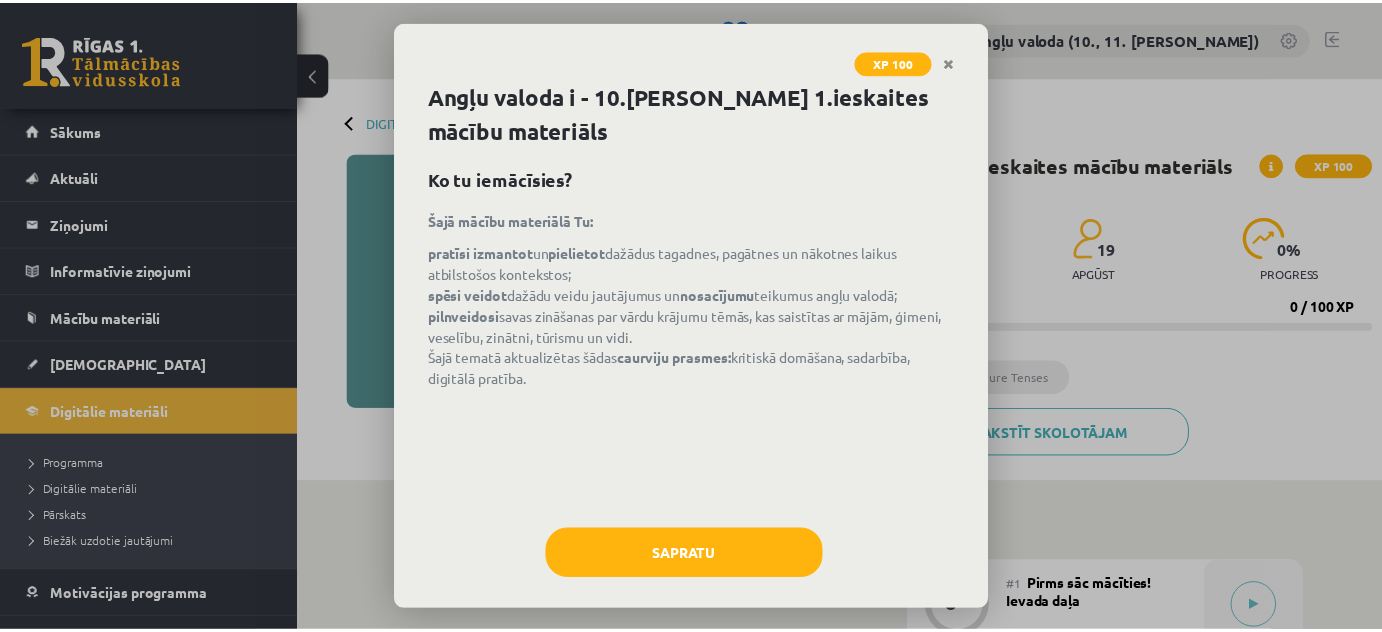 scroll, scrollTop: 0, scrollLeft: 0, axis: both 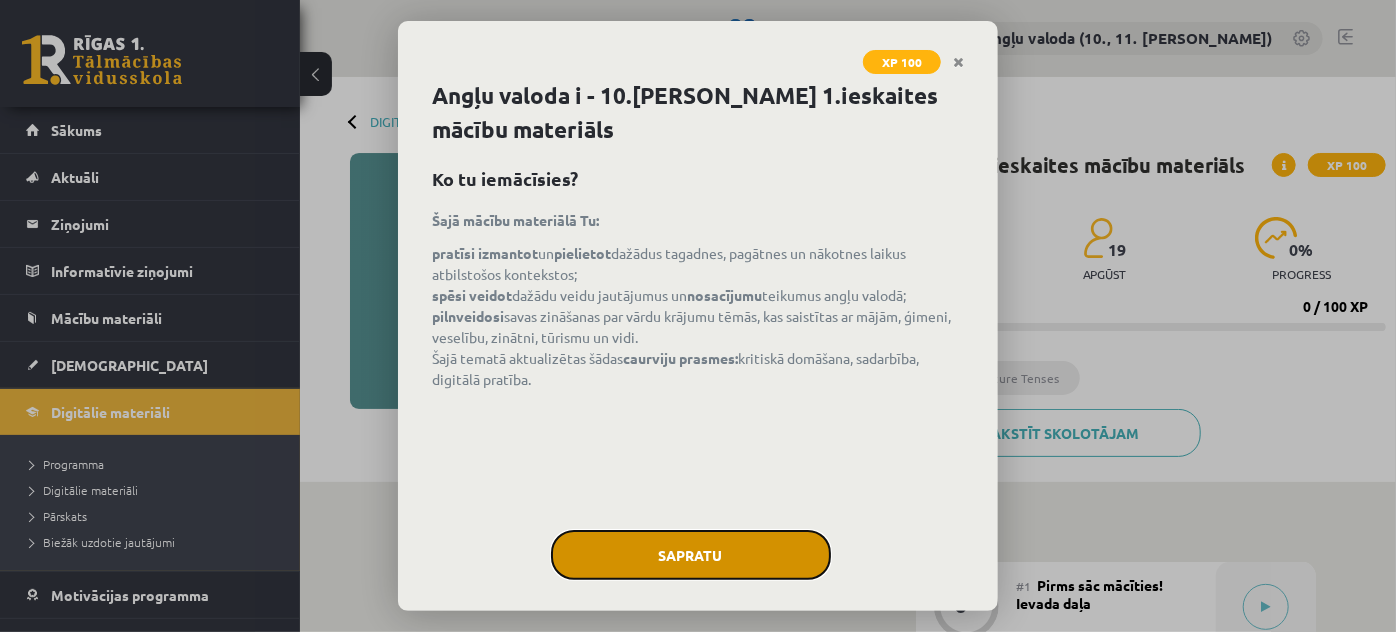click on "Sapratu" 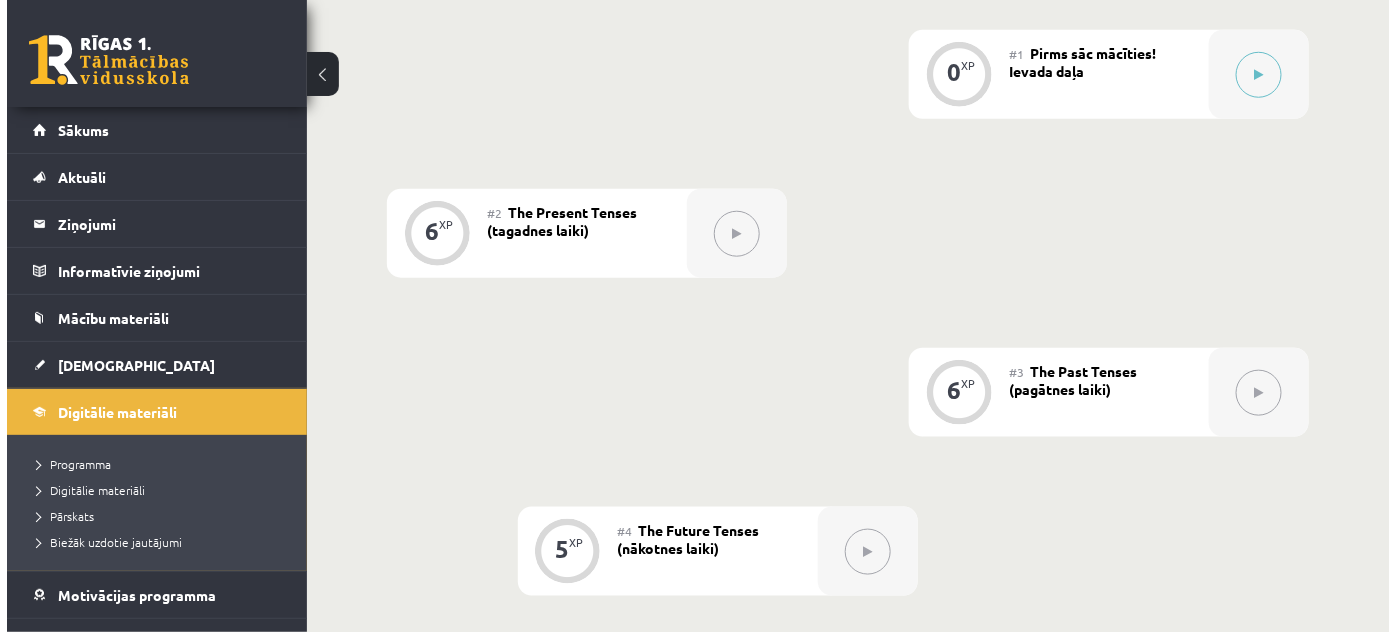 scroll, scrollTop: 545, scrollLeft: 0, axis: vertical 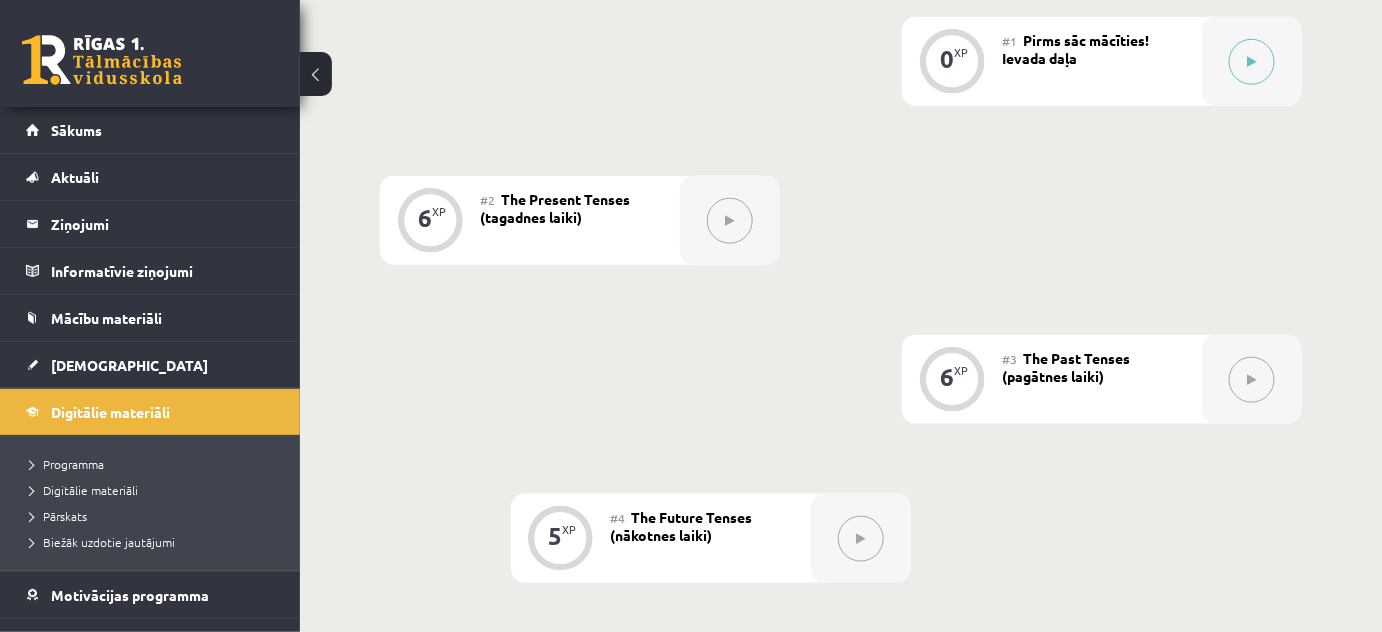click 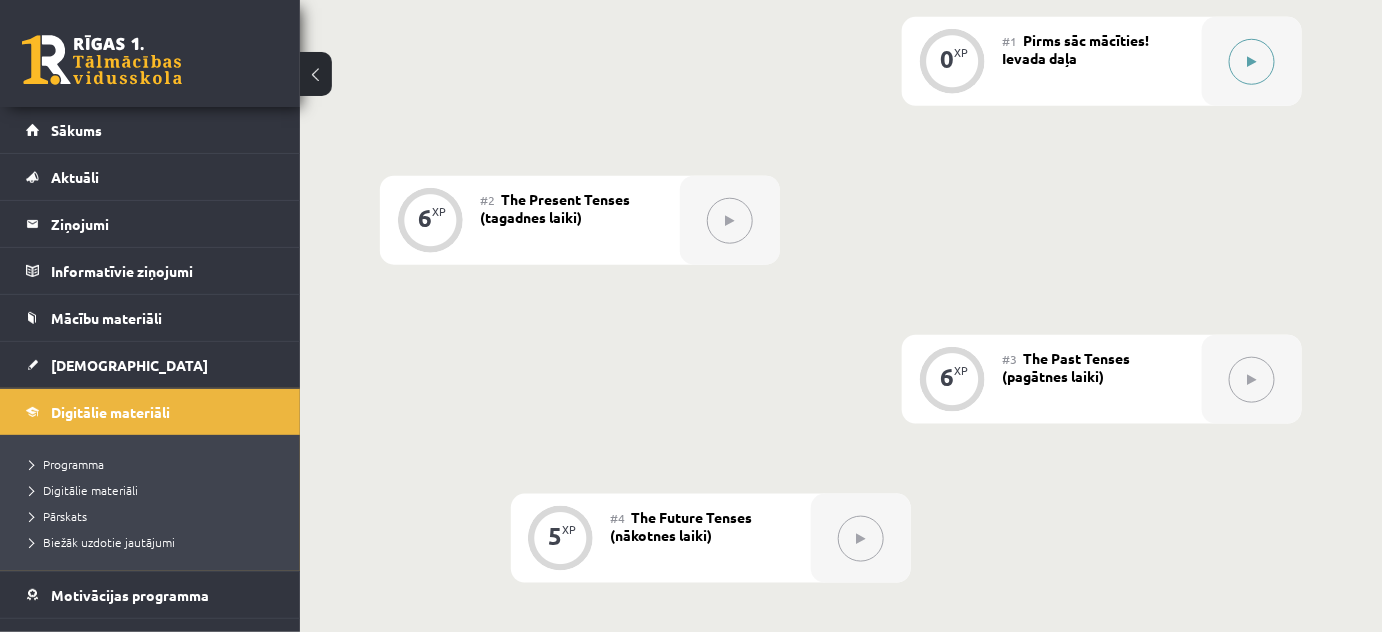 click 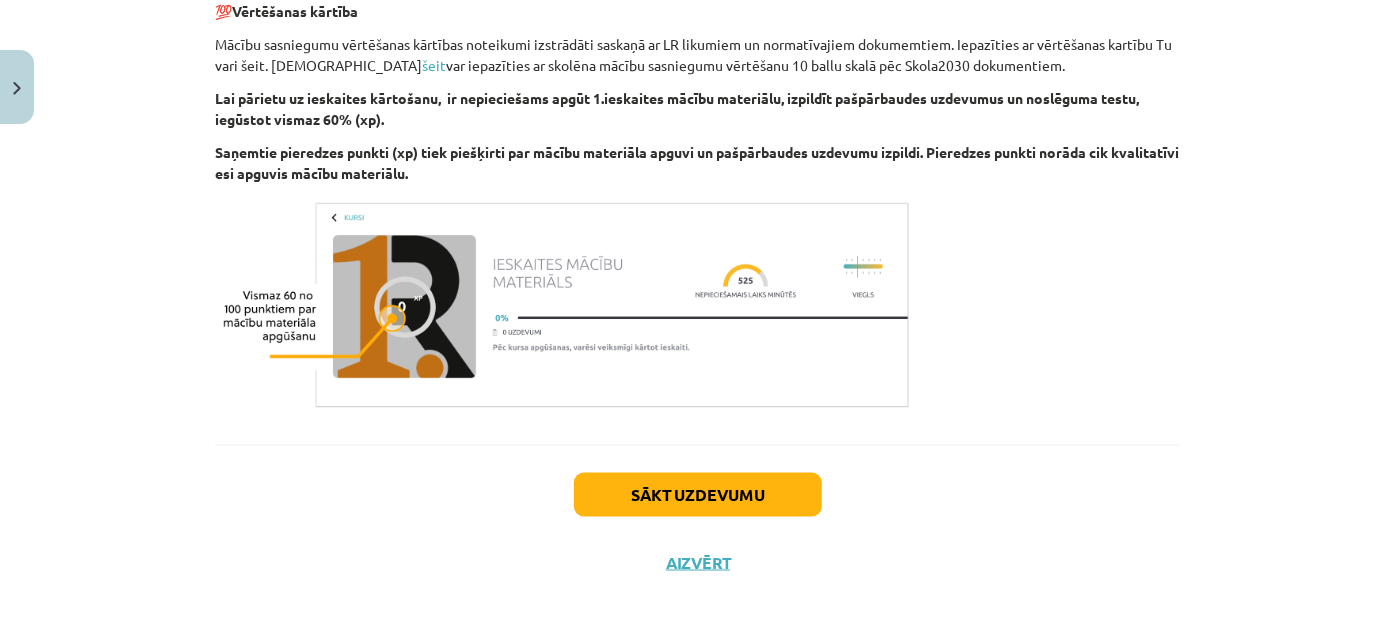 scroll, scrollTop: 1338, scrollLeft: 0, axis: vertical 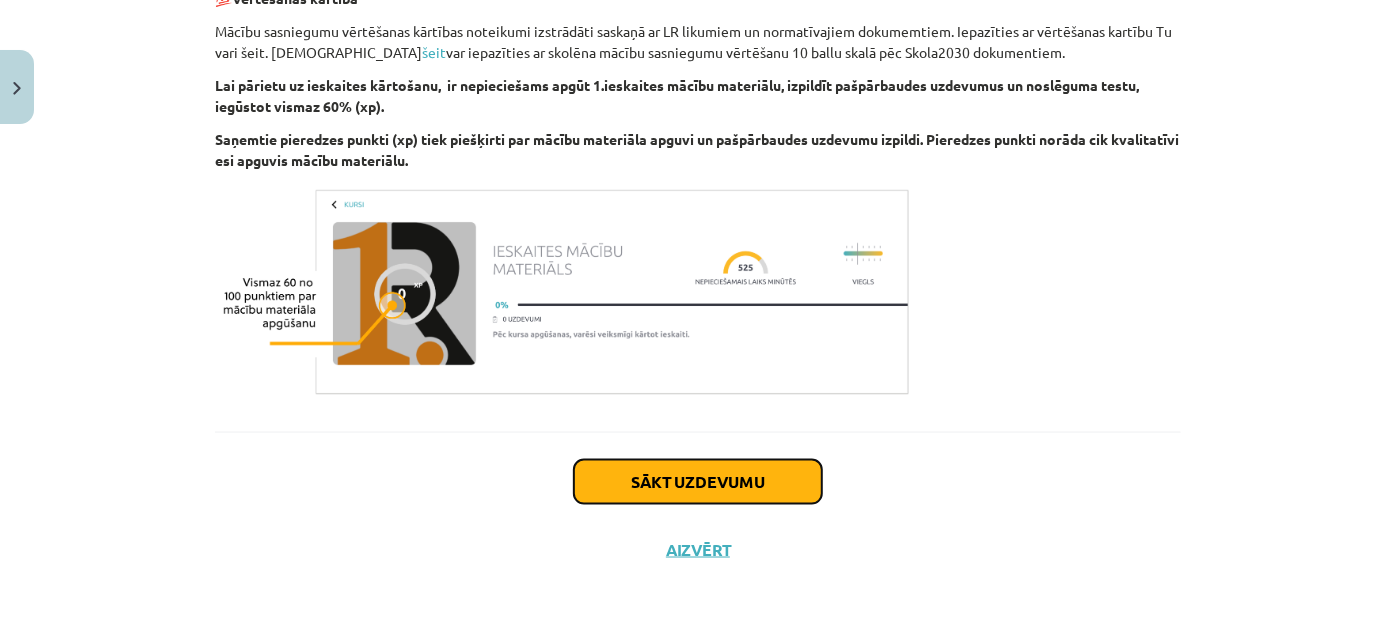 click on "Sākt uzdevumu" 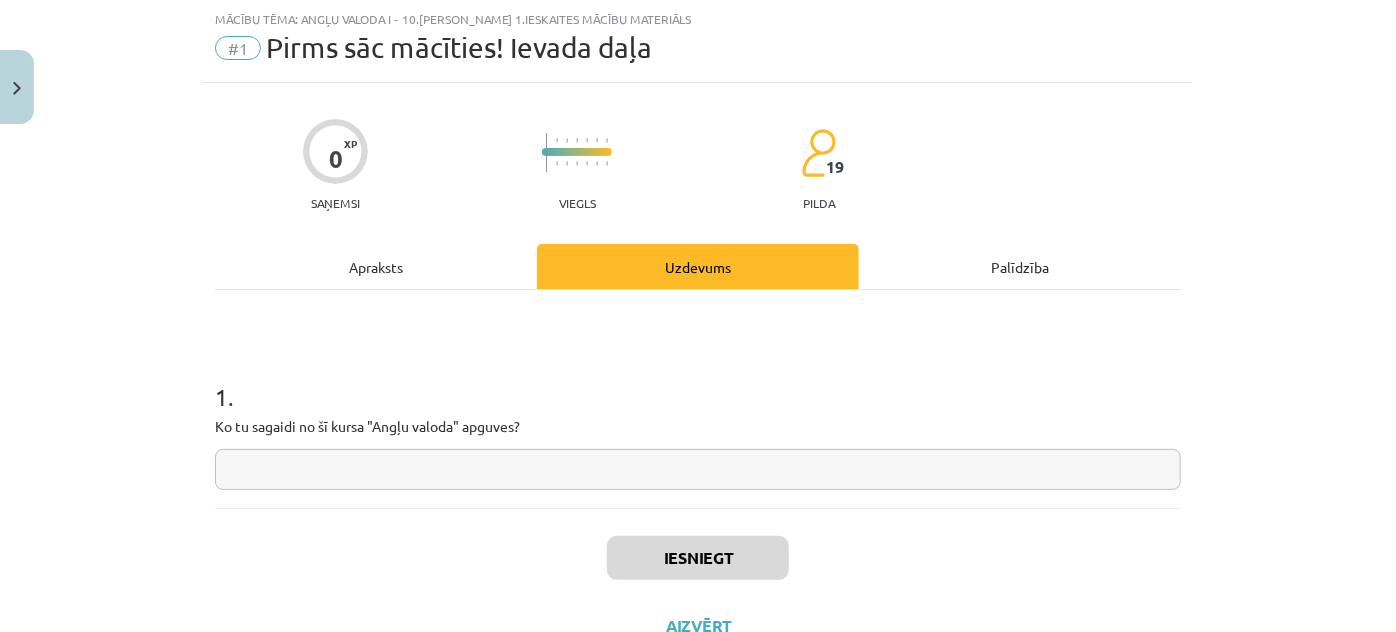 scroll, scrollTop: 127, scrollLeft: 0, axis: vertical 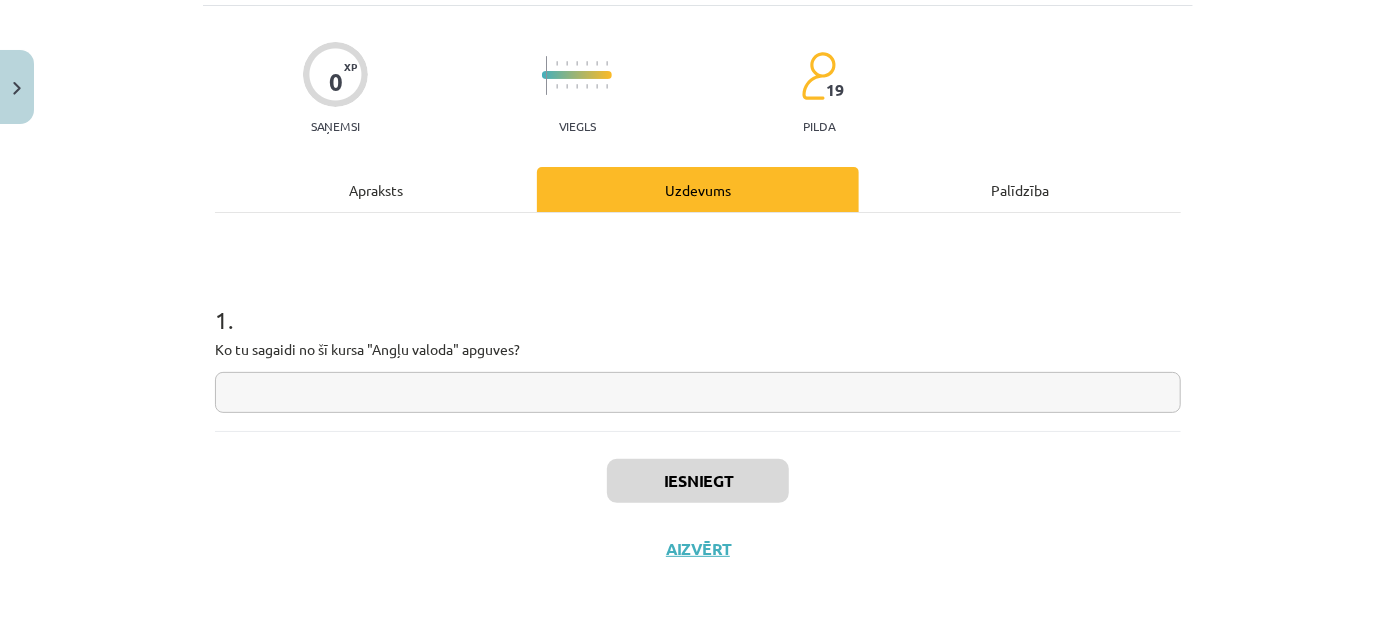 click 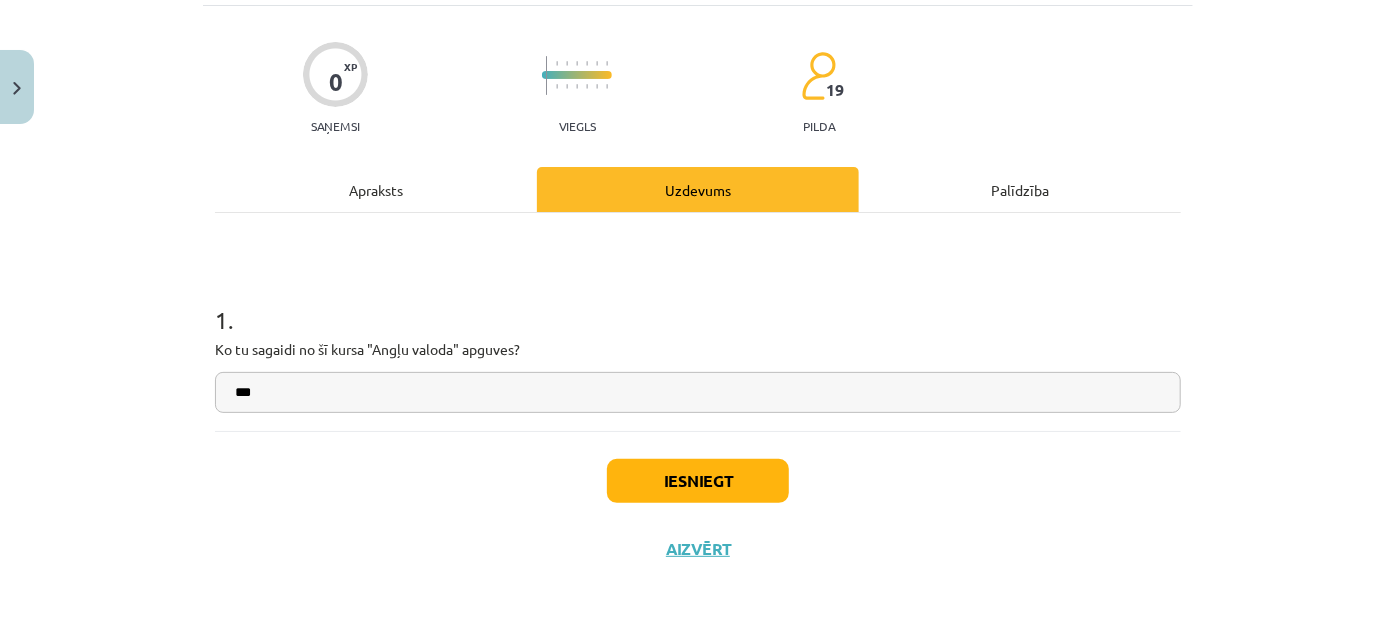 type on "***" 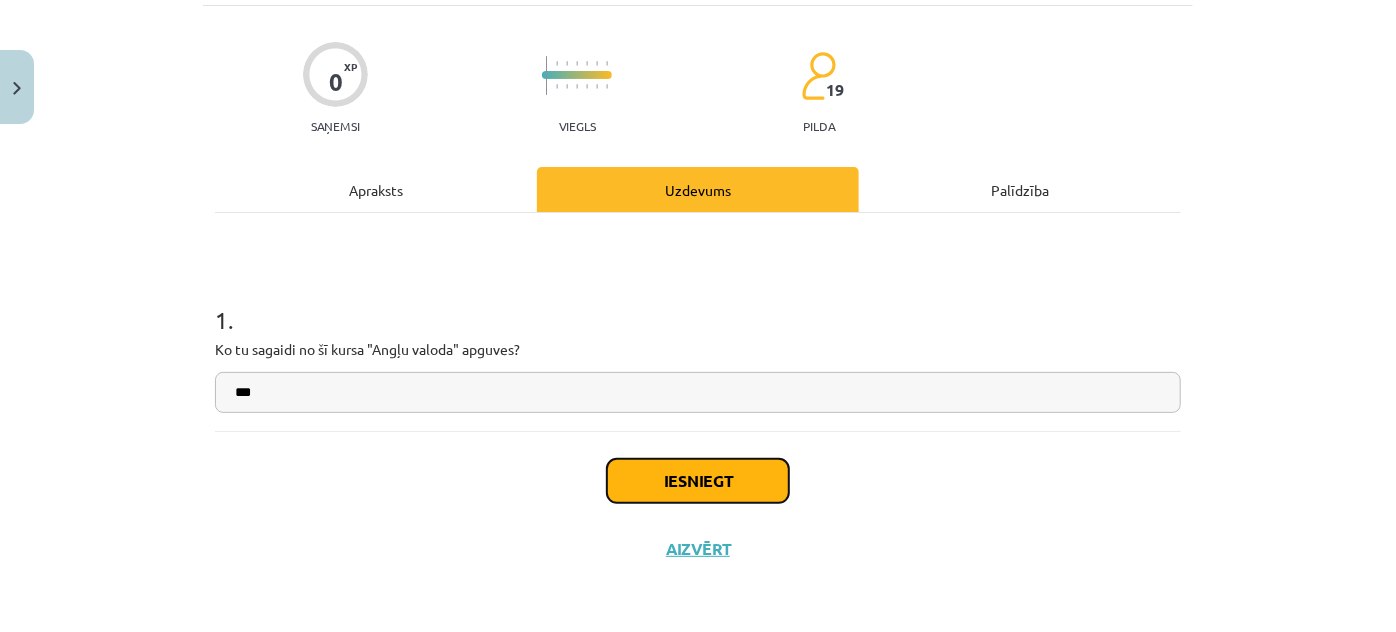 click on "Iesniegt" 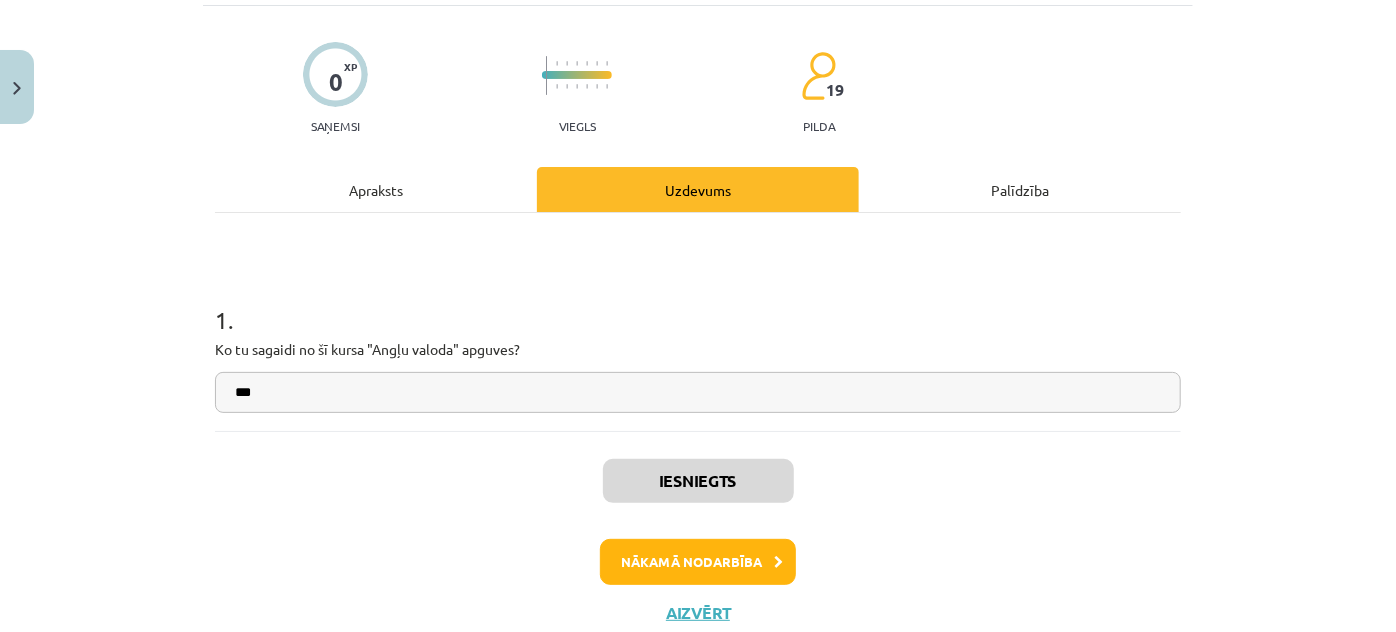 scroll, scrollTop: 546, scrollLeft: 0, axis: vertical 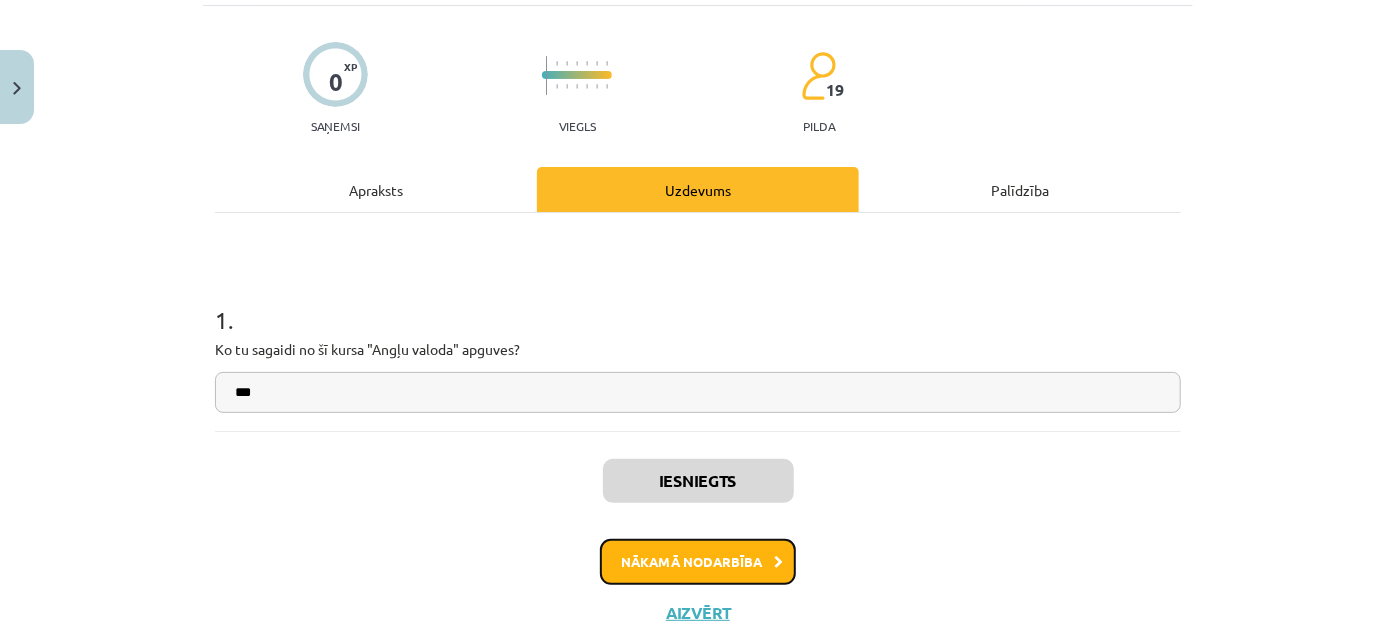 click on "Nākamā nodarbība" 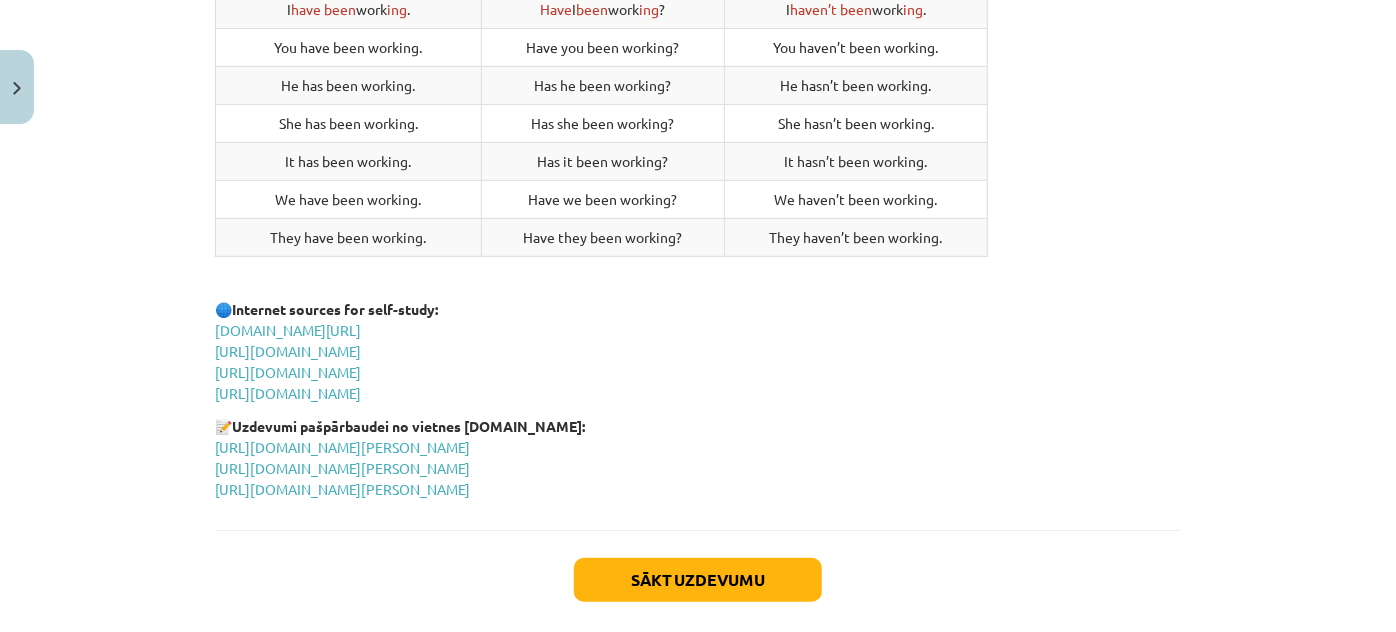 scroll, scrollTop: 4322, scrollLeft: 0, axis: vertical 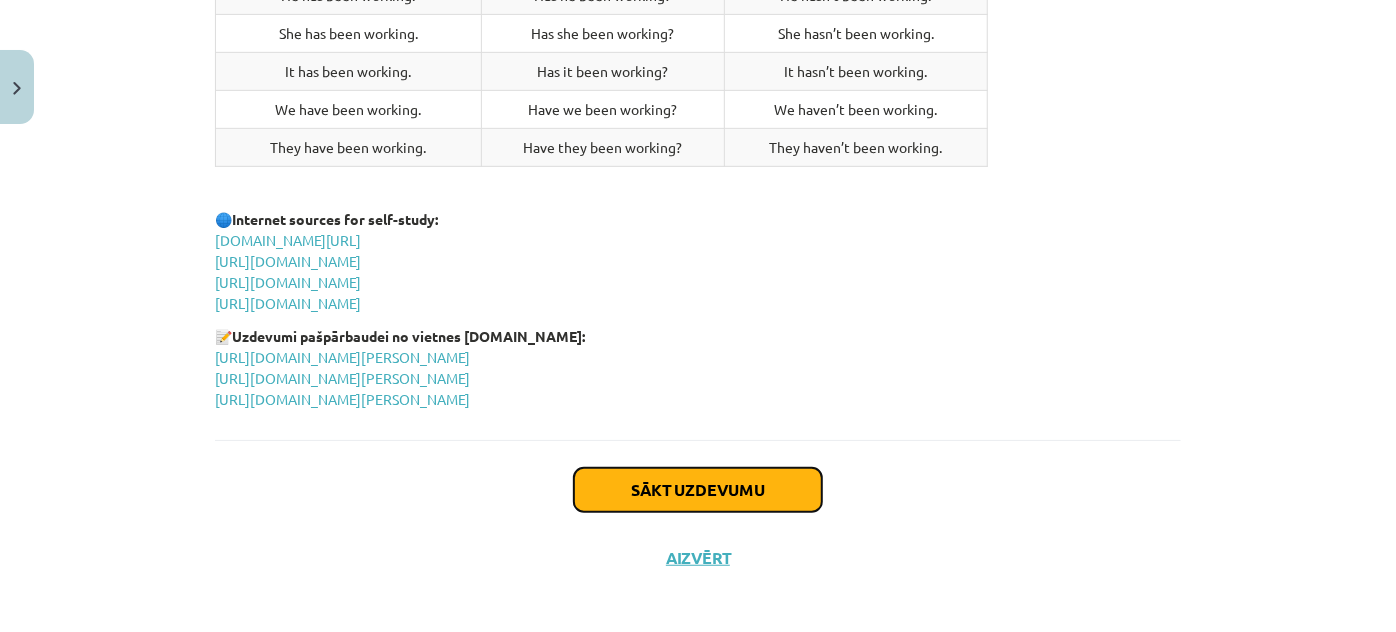 click on "Sākt uzdevumu" 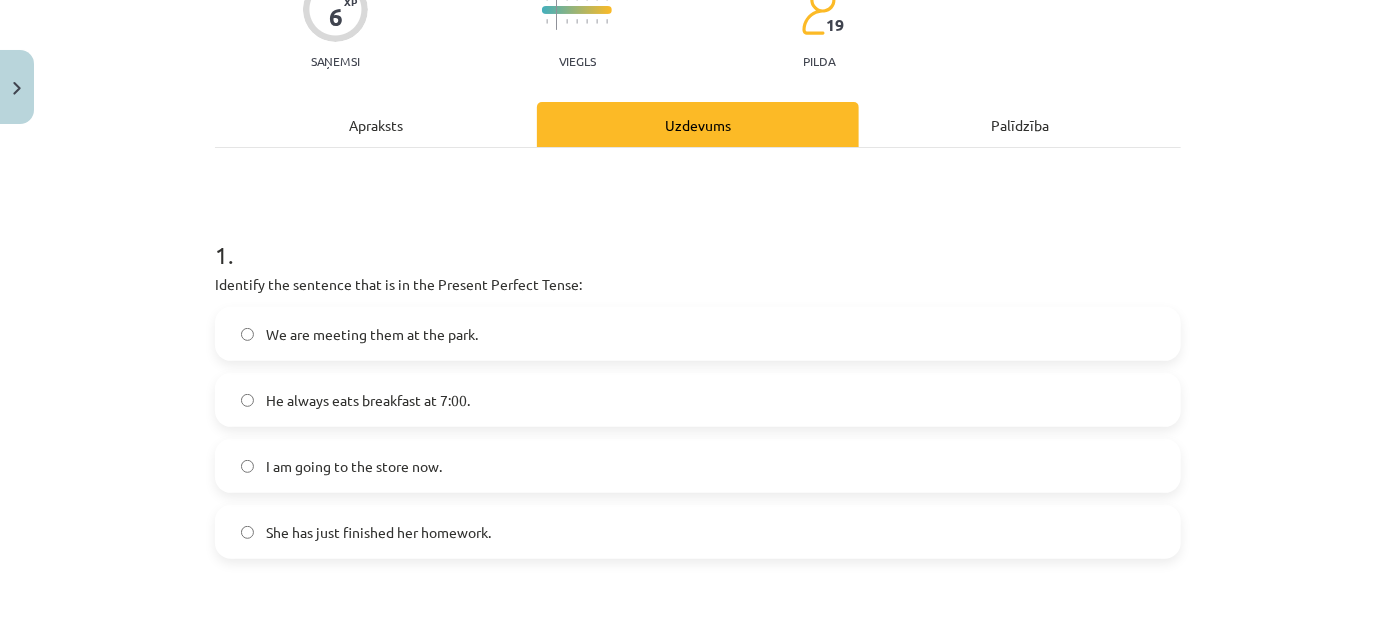scroll, scrollTop: 232, scrollLeft: 0, axis: vertical 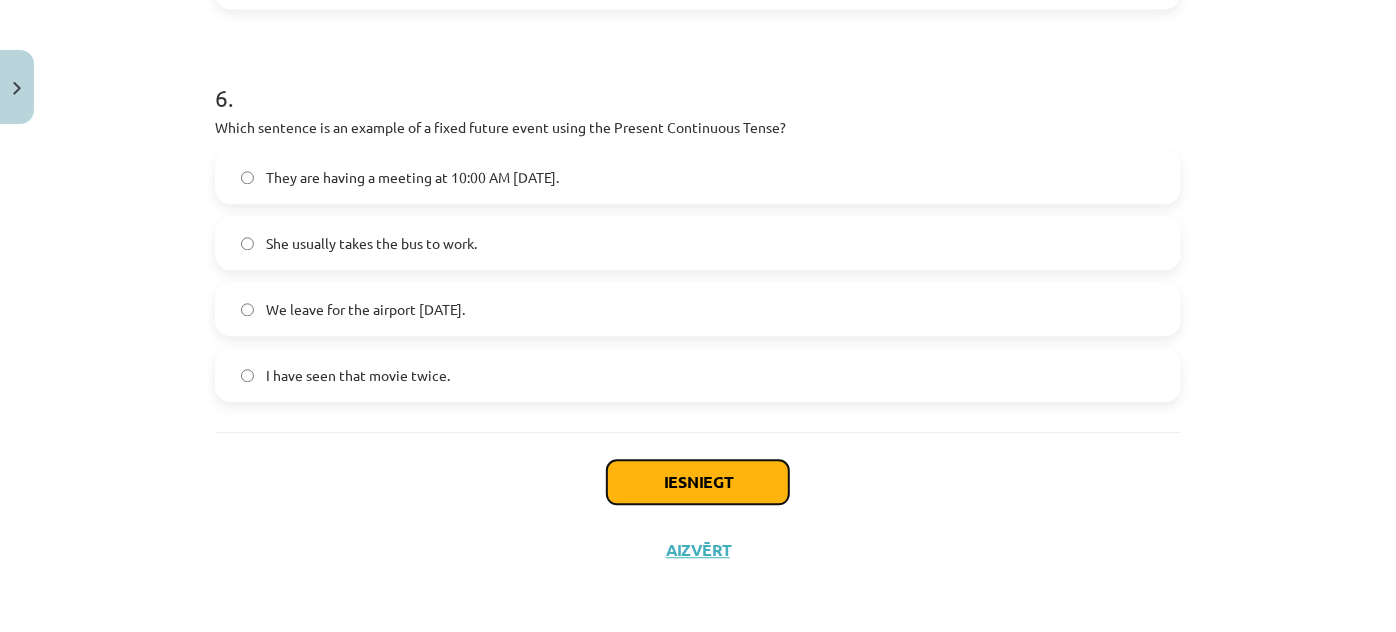 click on "Iesniegt" 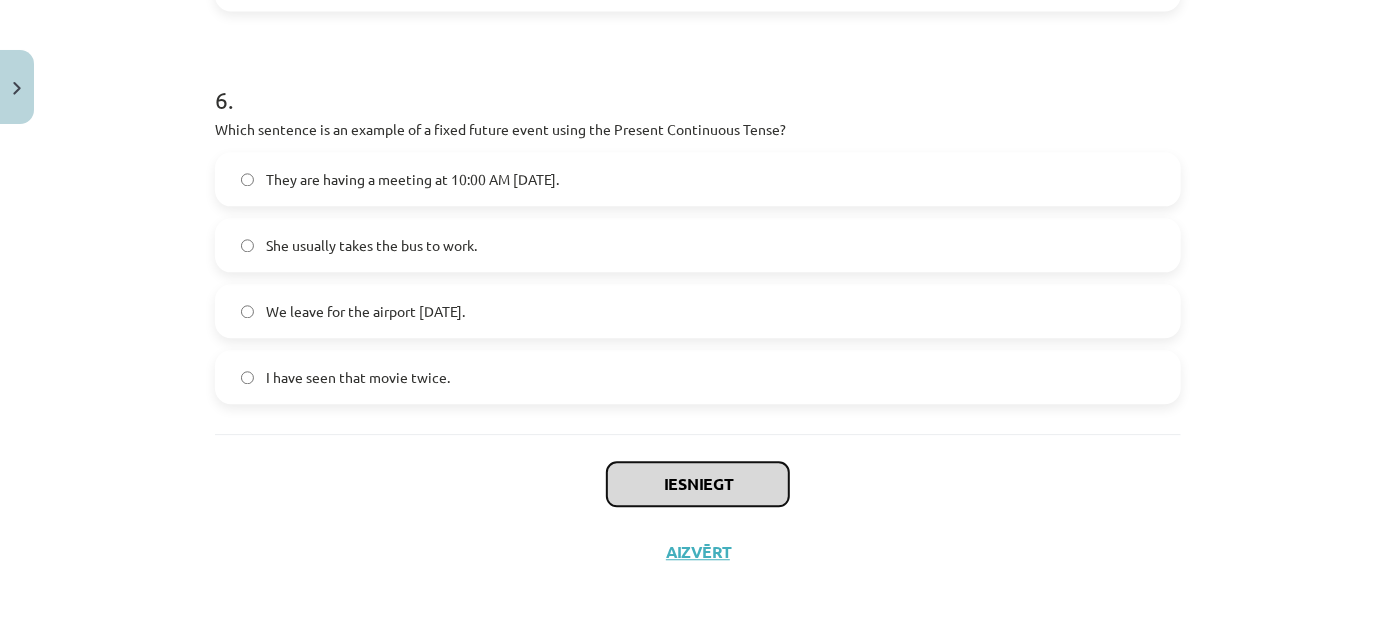 scroll, scrollTop: 2314, scrollLeft: 0, axis: vertical 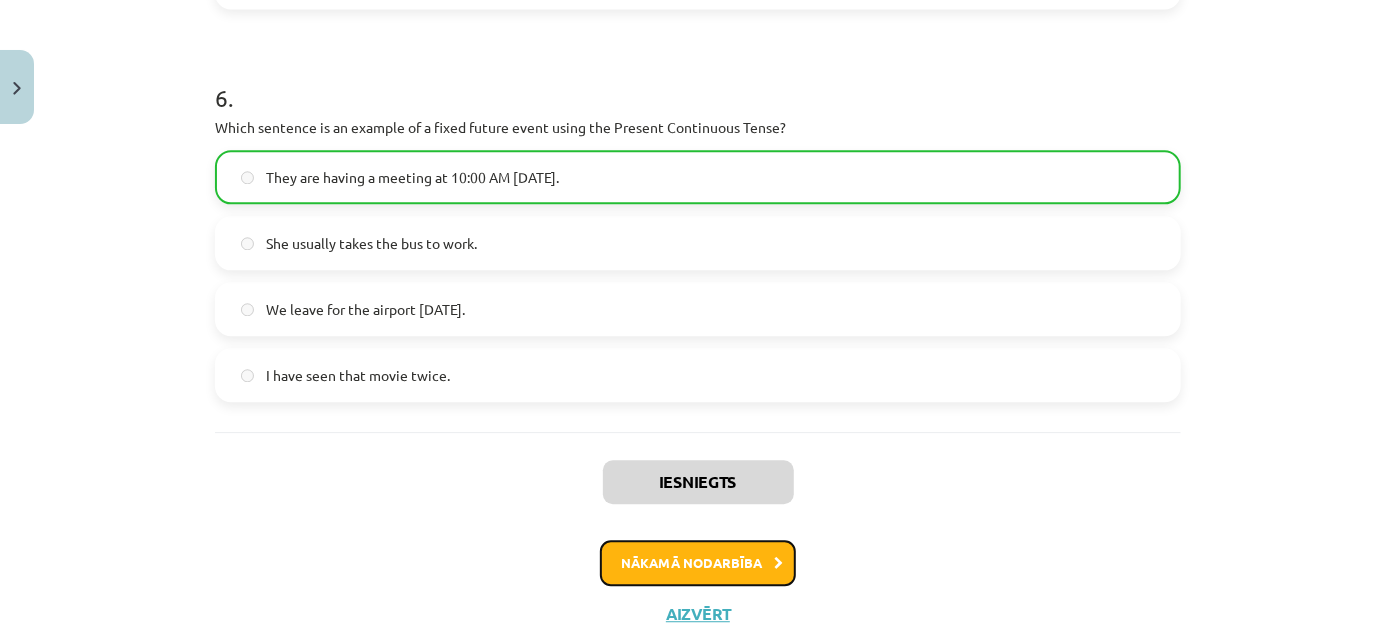 click on "Nākamā nodarbība" 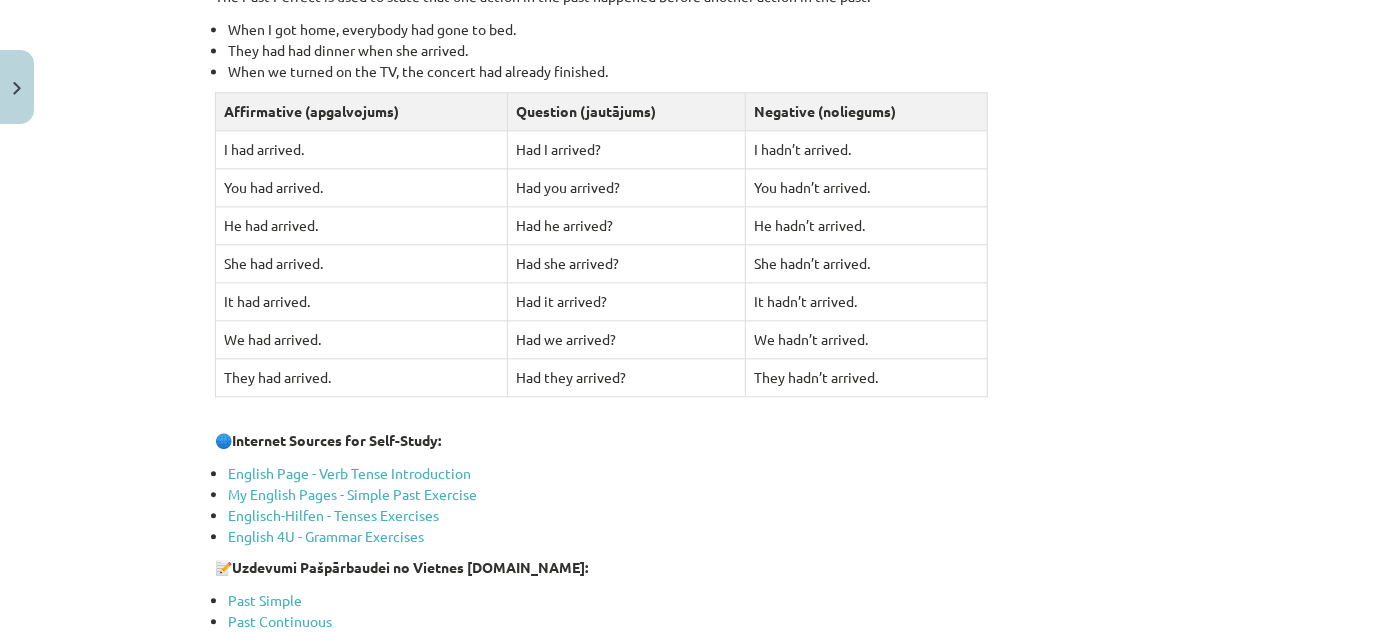 scroll, scrollTop: 2322, scrollLeft: 0, axis: vertical 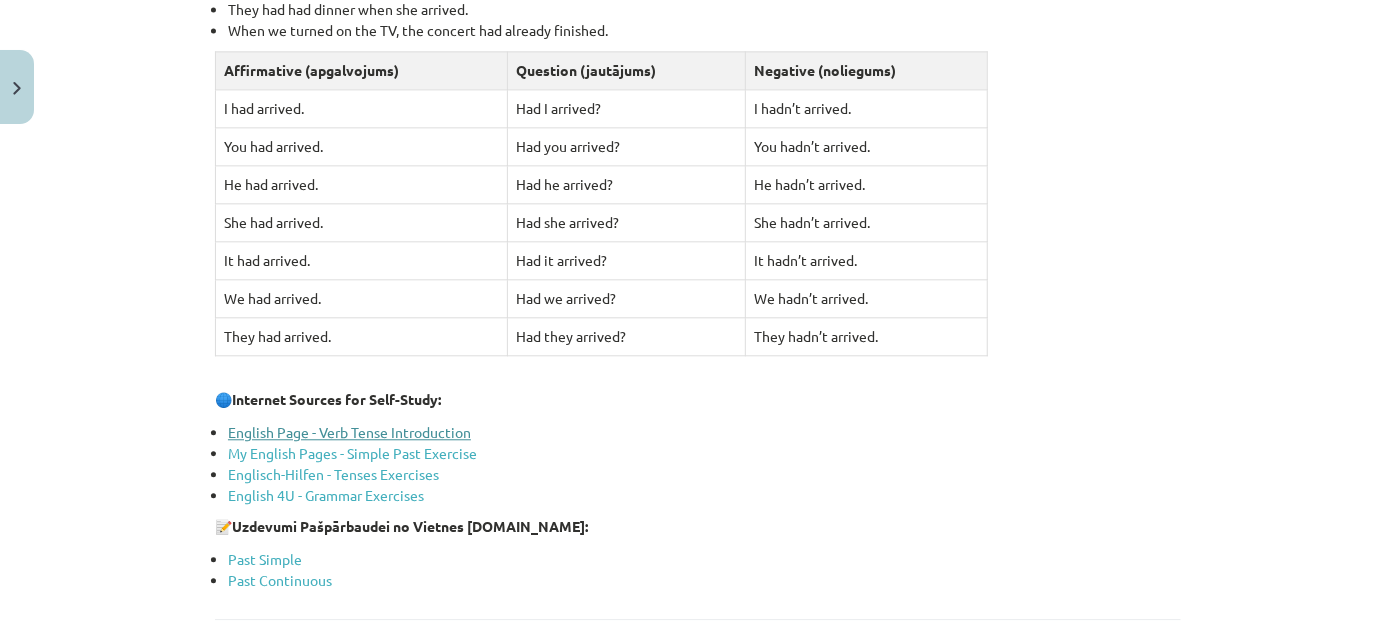 click on "English Page - Verb Tense Introduction" 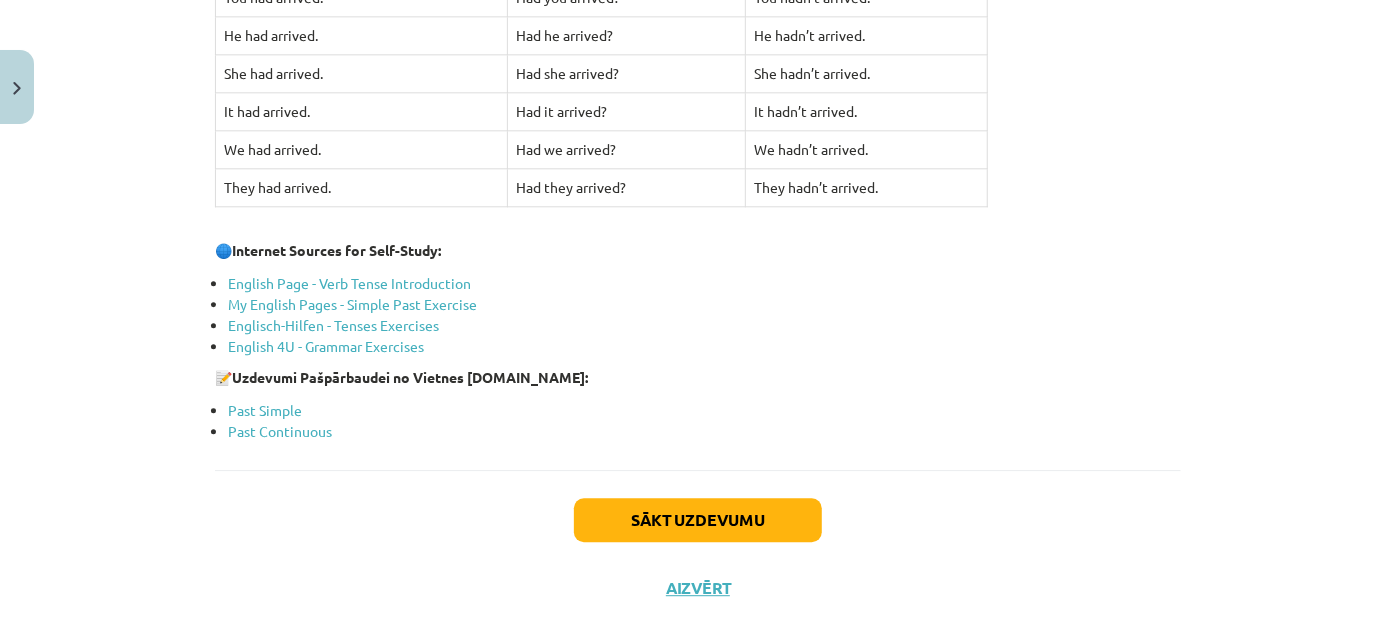 scroll, scrollTop: 2501, scrollLeft: 0, axis: vertical 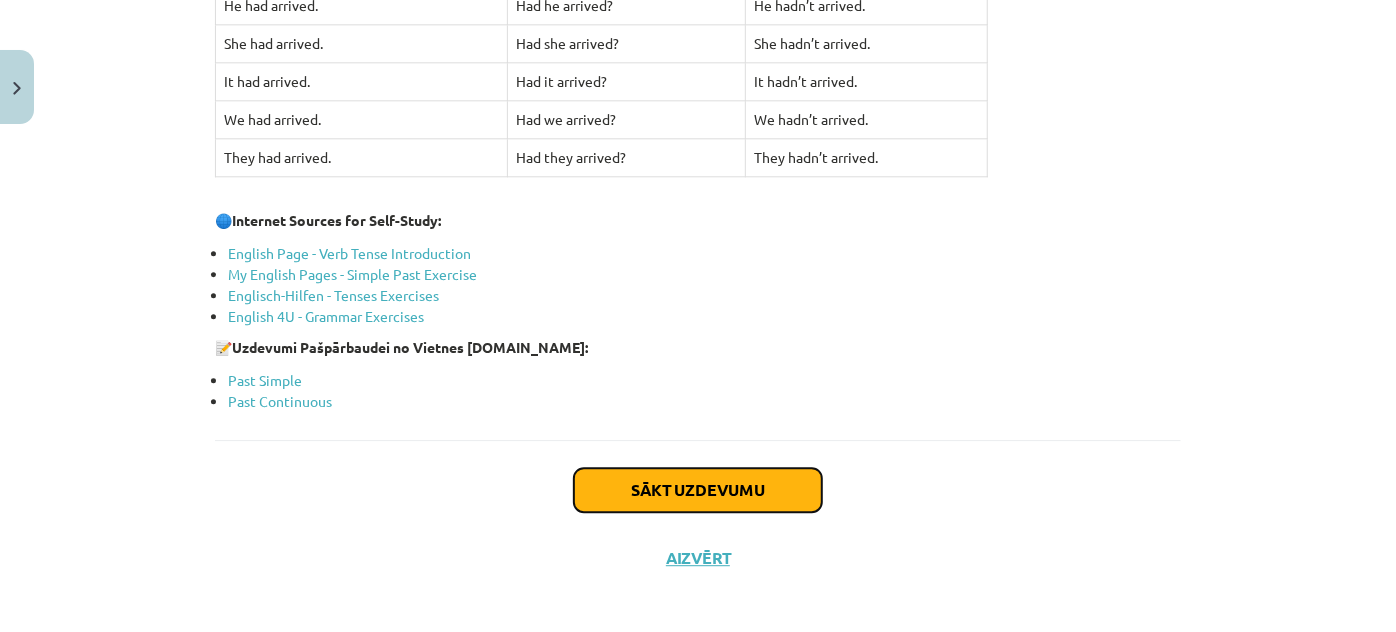 click on "Sākt uzdevumu" 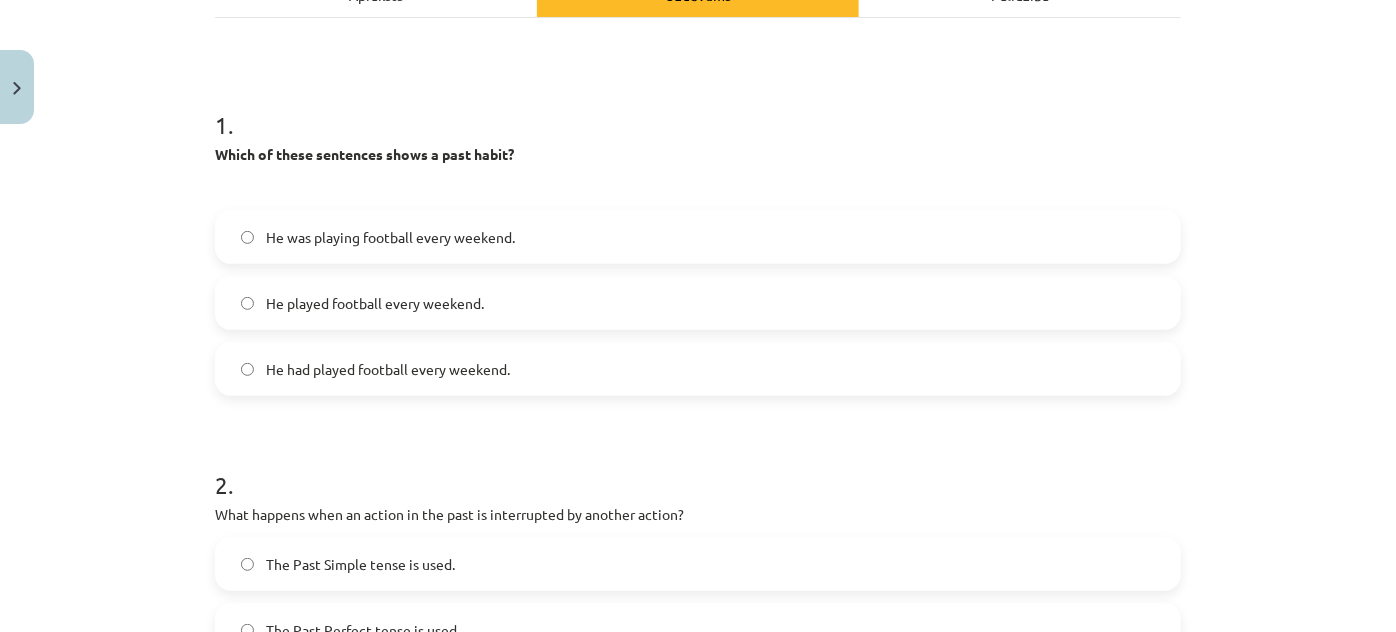 scroll, scrollTop: 322, scrollLeft: 0, axis: vertical 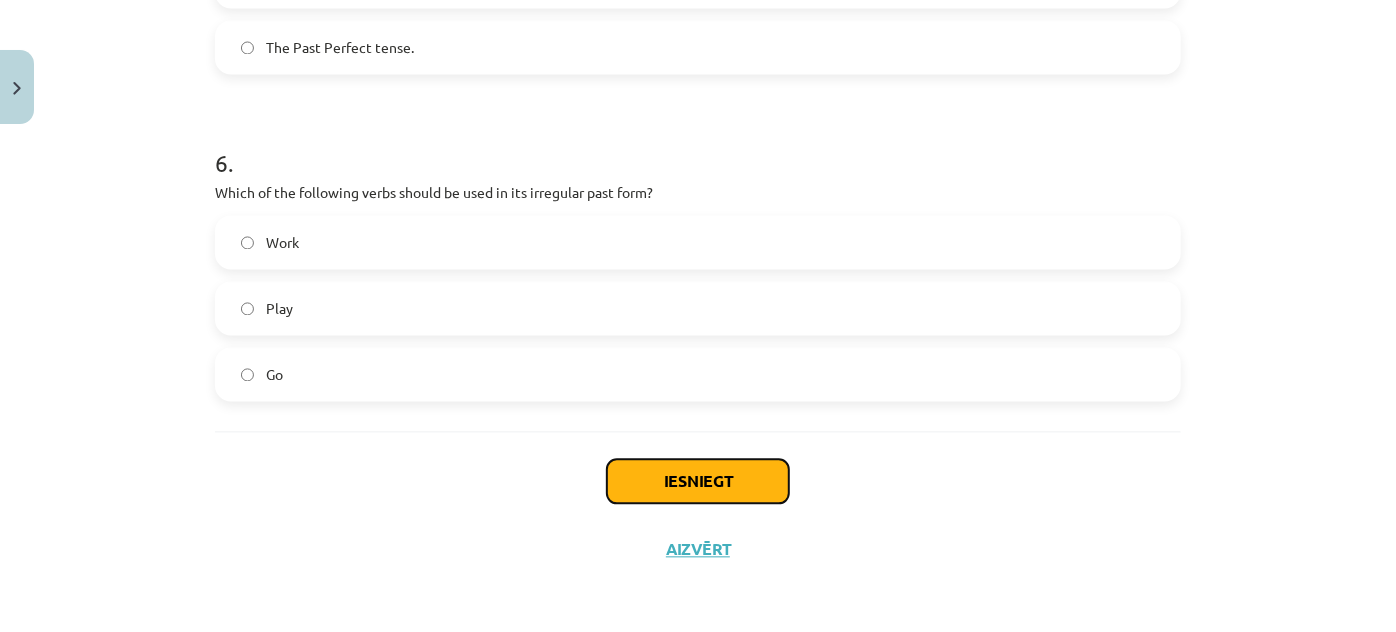 click on "Iesniegt" 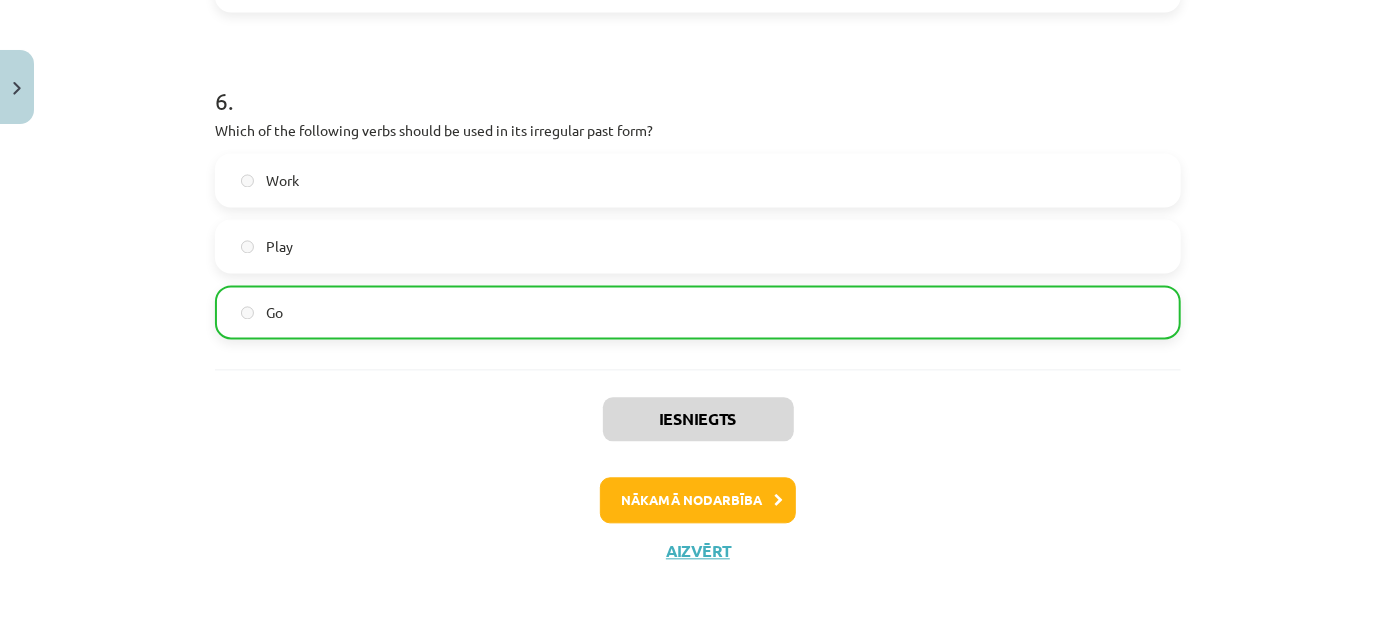 scroll, scrollTop: 2015, scrollLeft: 0, axis: vertical 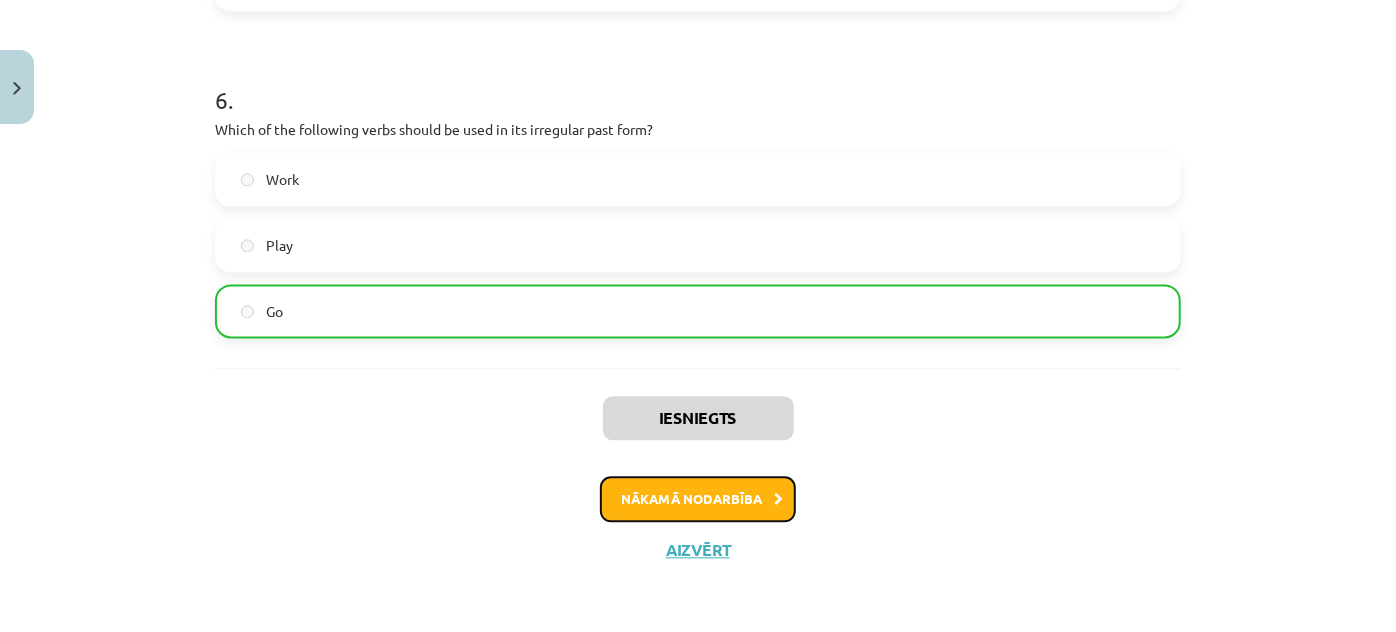 click on "Nākamā nodarbība" 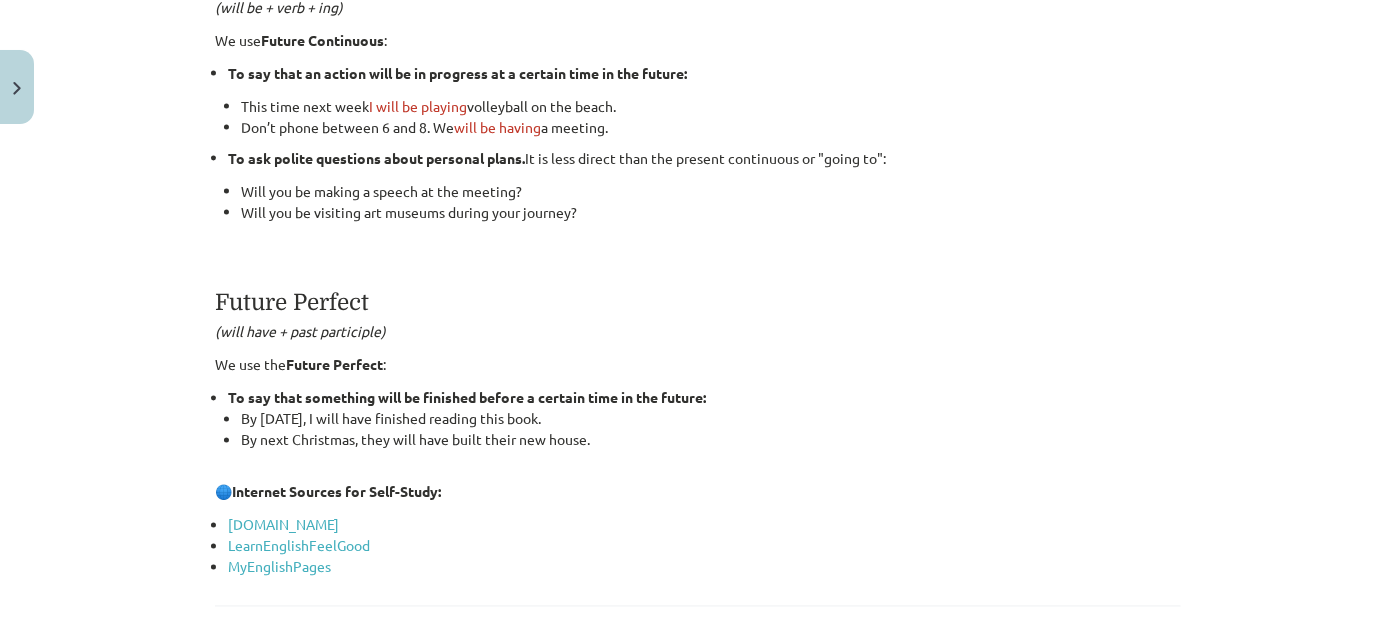 scroll, scrollTop: 1686, scrollLeft: 0, axis: vertical 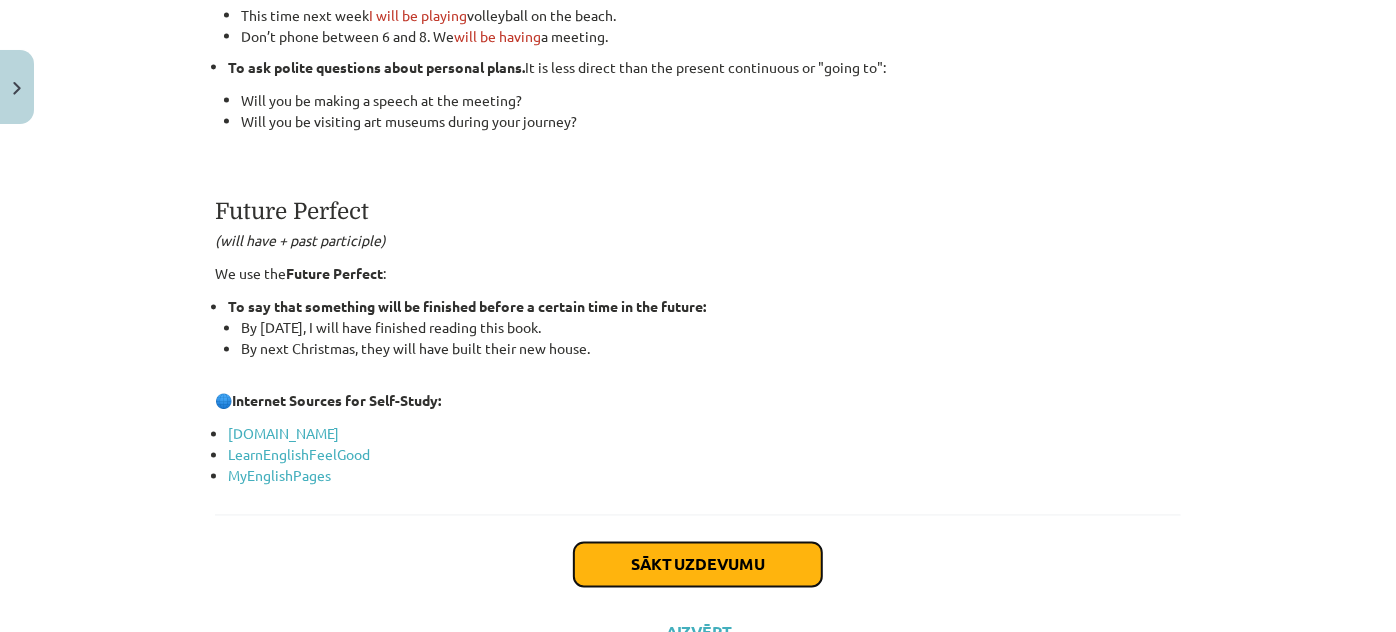 click on "Sākt uzdevumu" 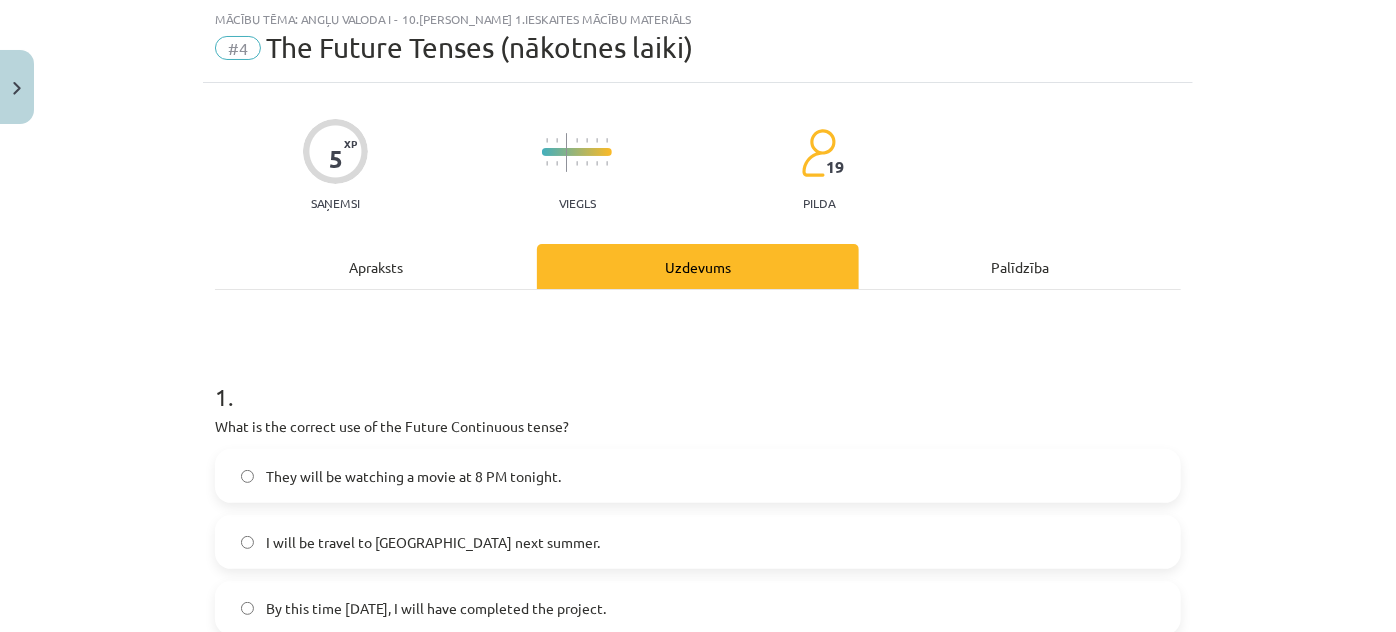 scroll, scrollTop: 141, scrollLeft: 0, axis: vertical 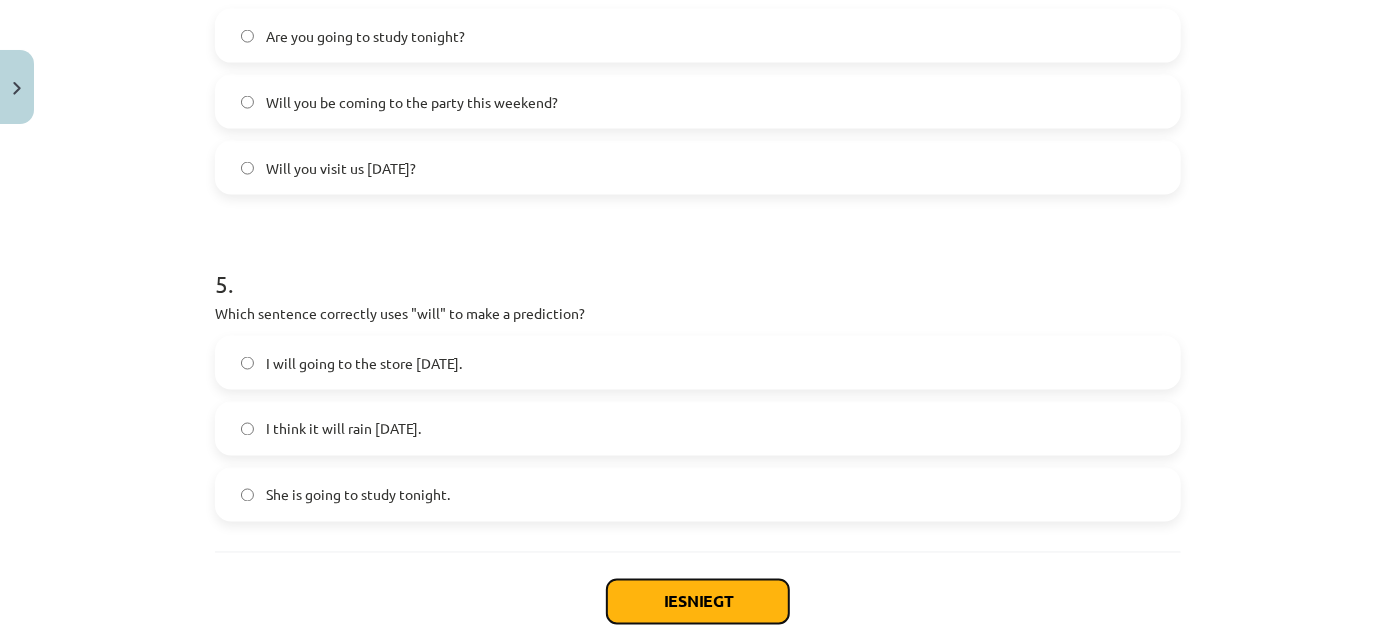 click on "Iesniegt" 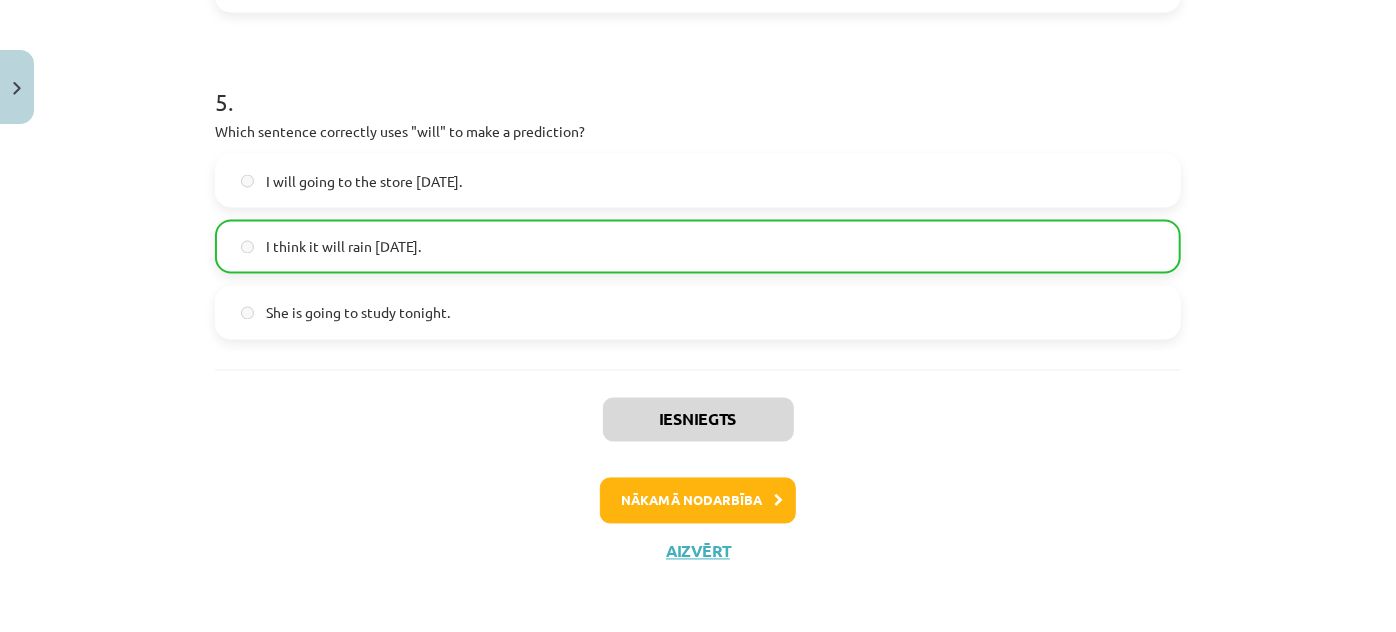 scroll, scrollTop: 1688, scrollLeft: 0, axis: vertical 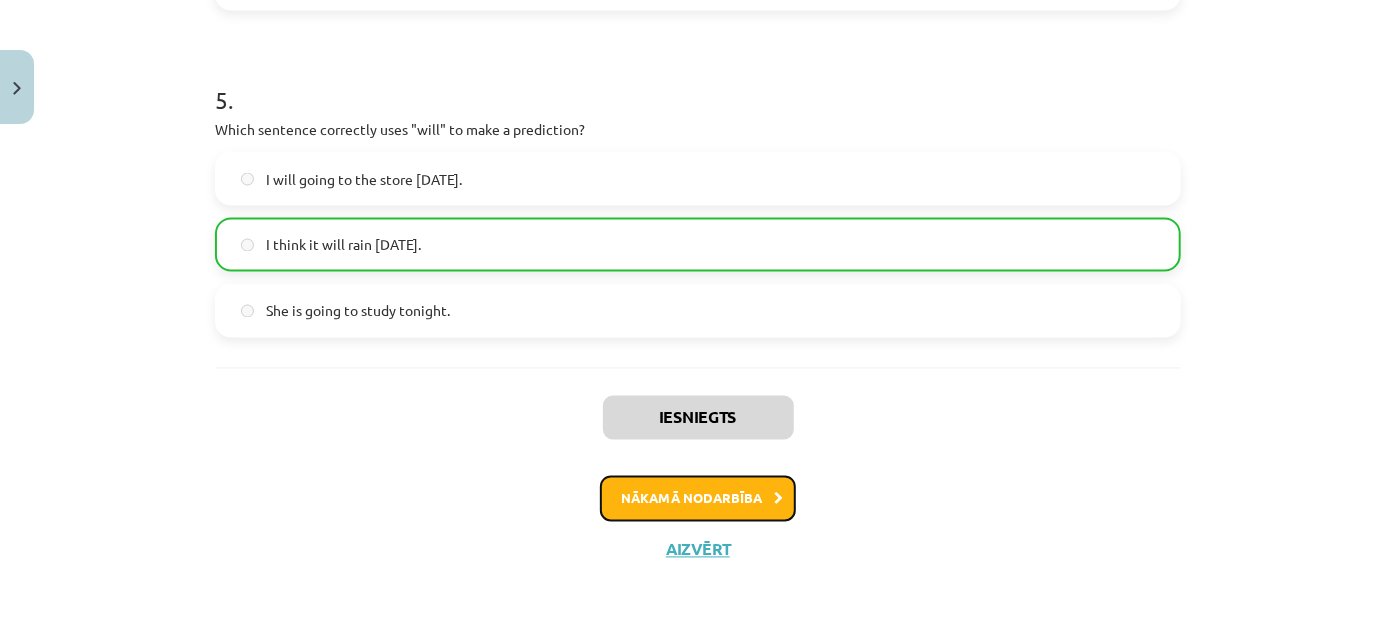 click on "Nākamā nodarbība" 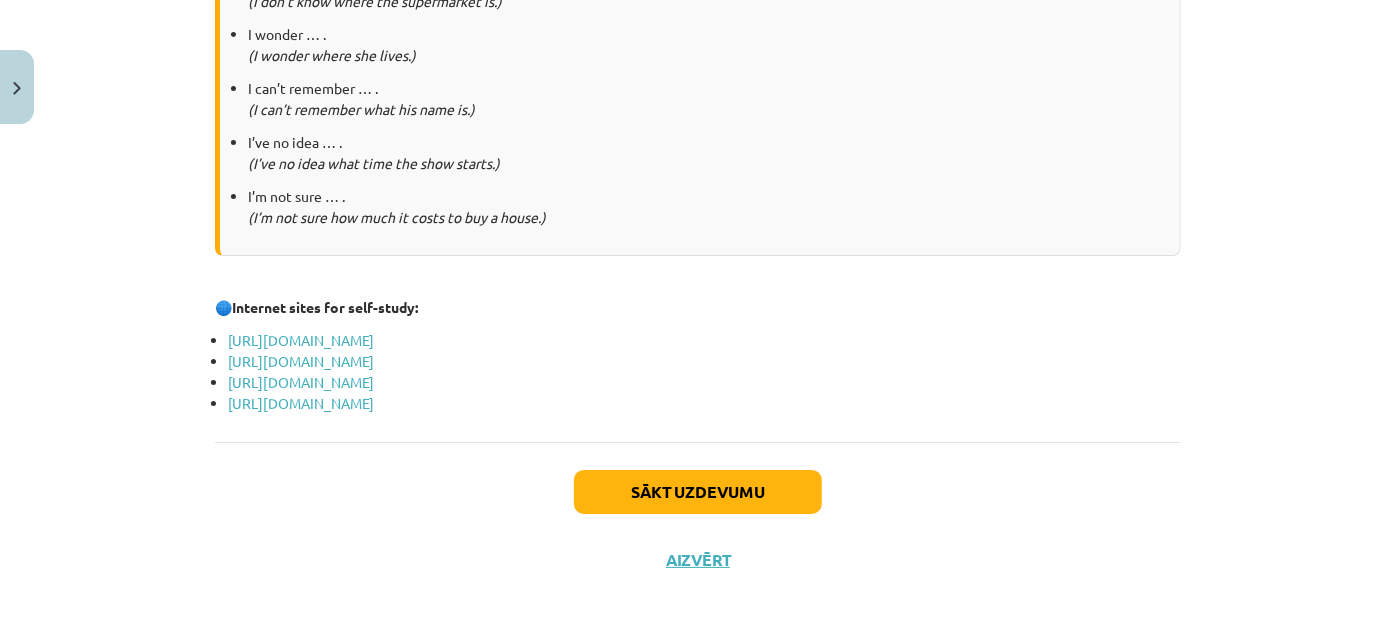 scroll, scrollTop: 3672, scrollLeft: 0, axis: vertical 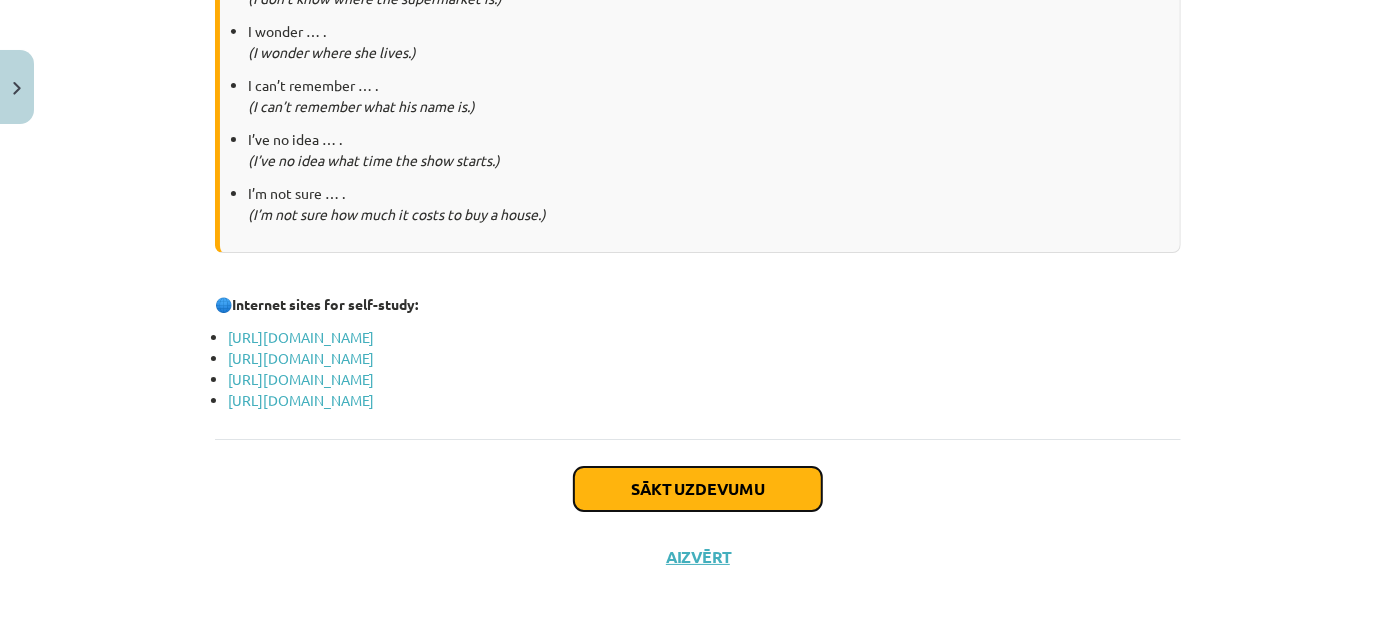 click on "Sākt uzdevumu" 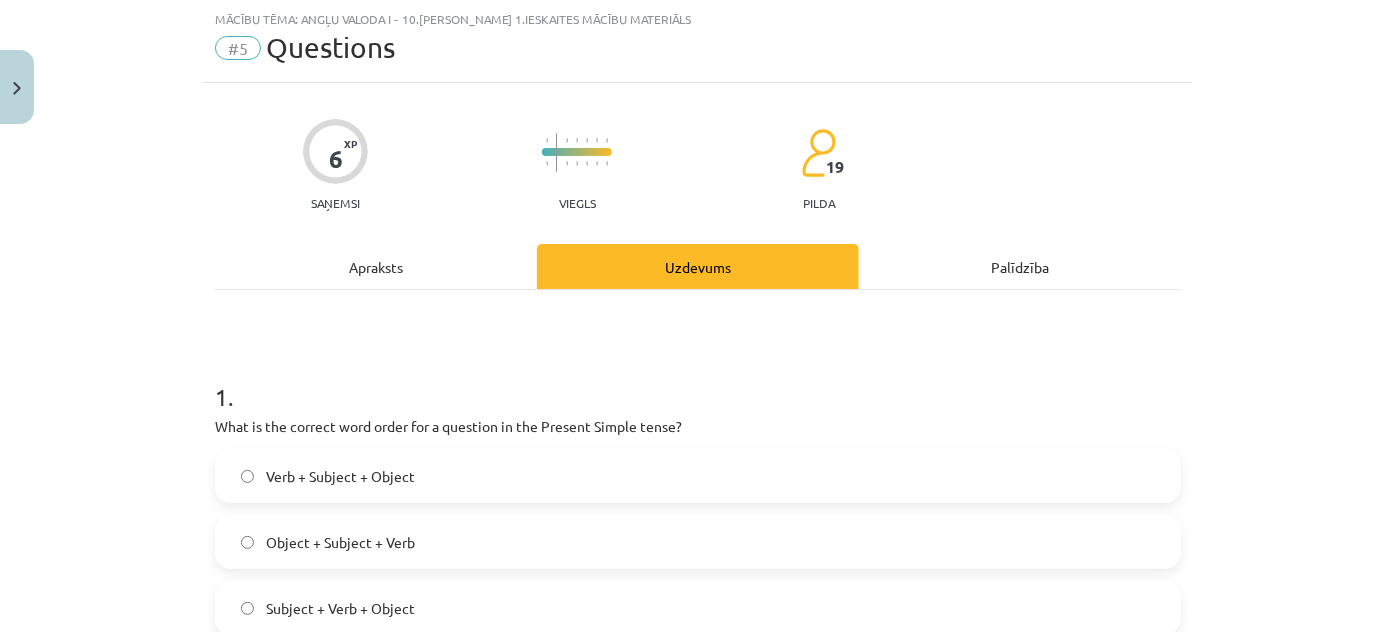 scroll, scrollTop: 141, scrollLeft: 0, axis: vertical 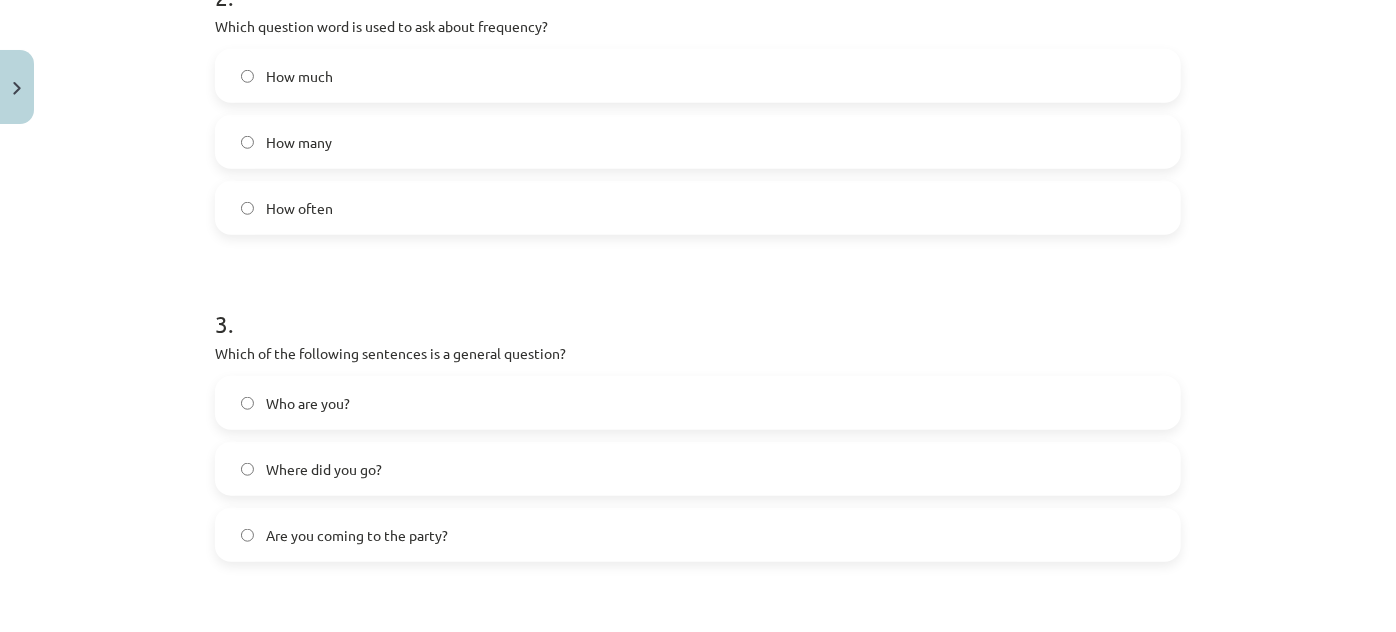 click on "Are you coming to the party?" 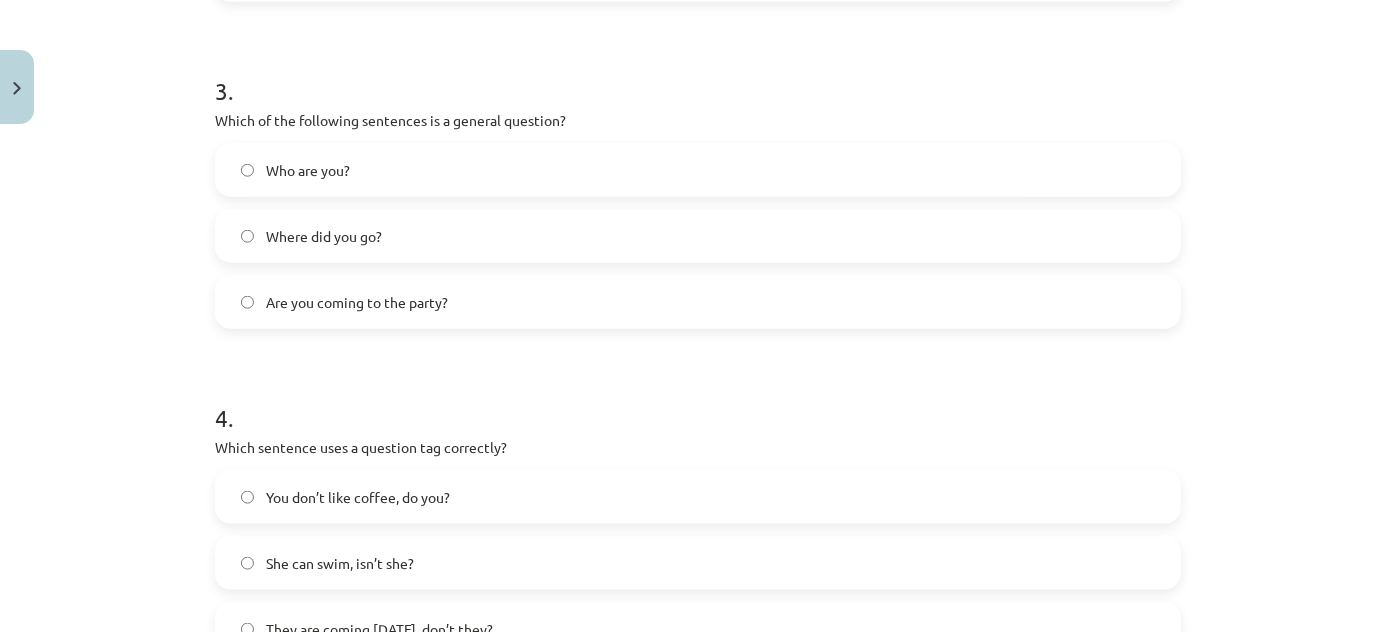 scroll, scrollTop: 1050, scrollLeft: 0, axis: vertical 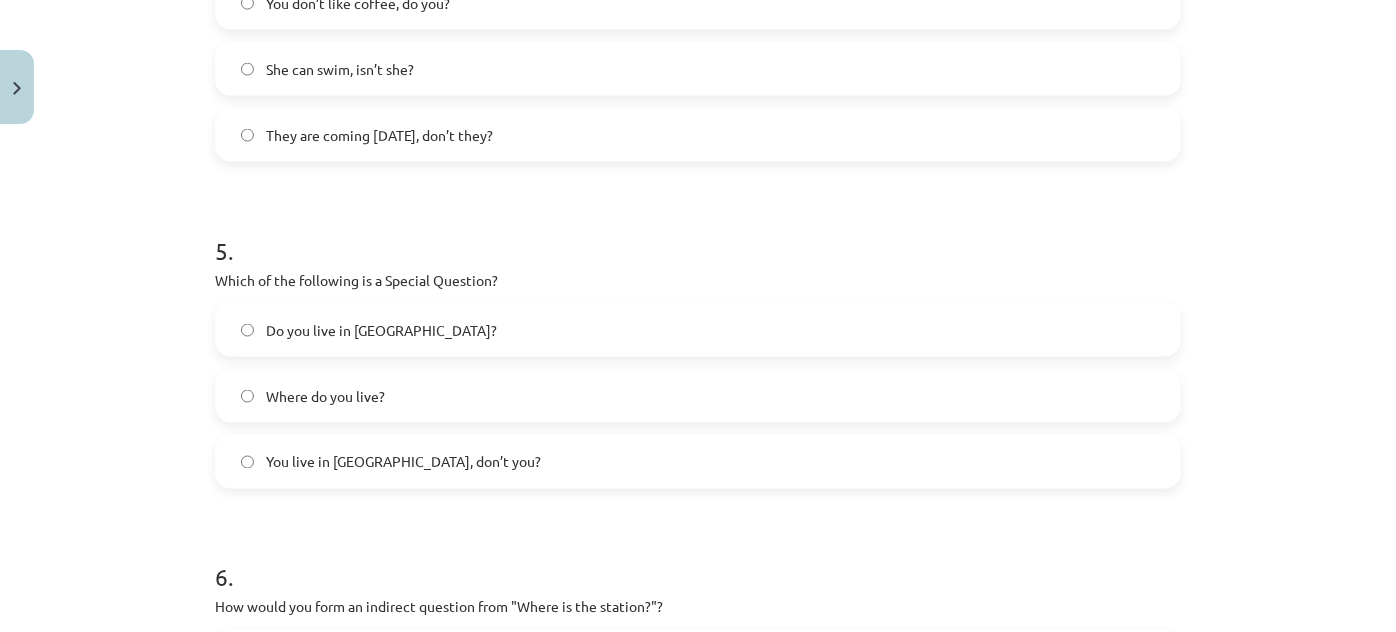 click on "Where do you live?" 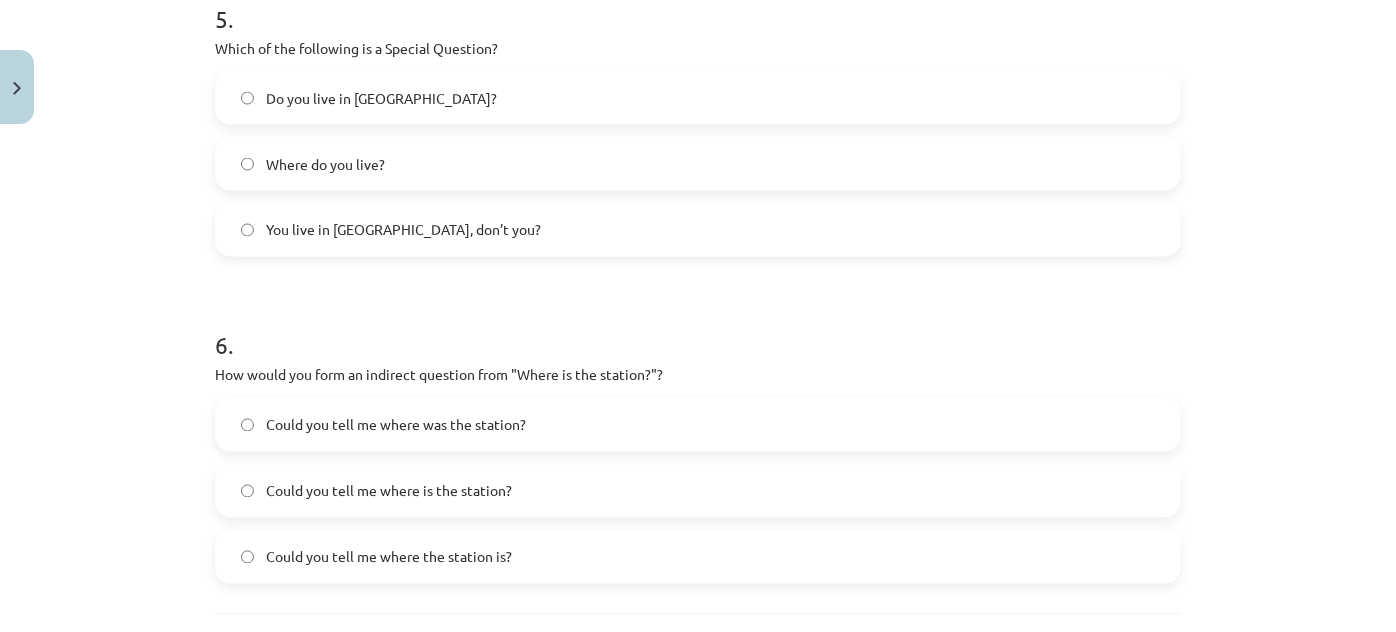 scroll, scrollTop: 1777, scrollLeft: 0, axis: vertical 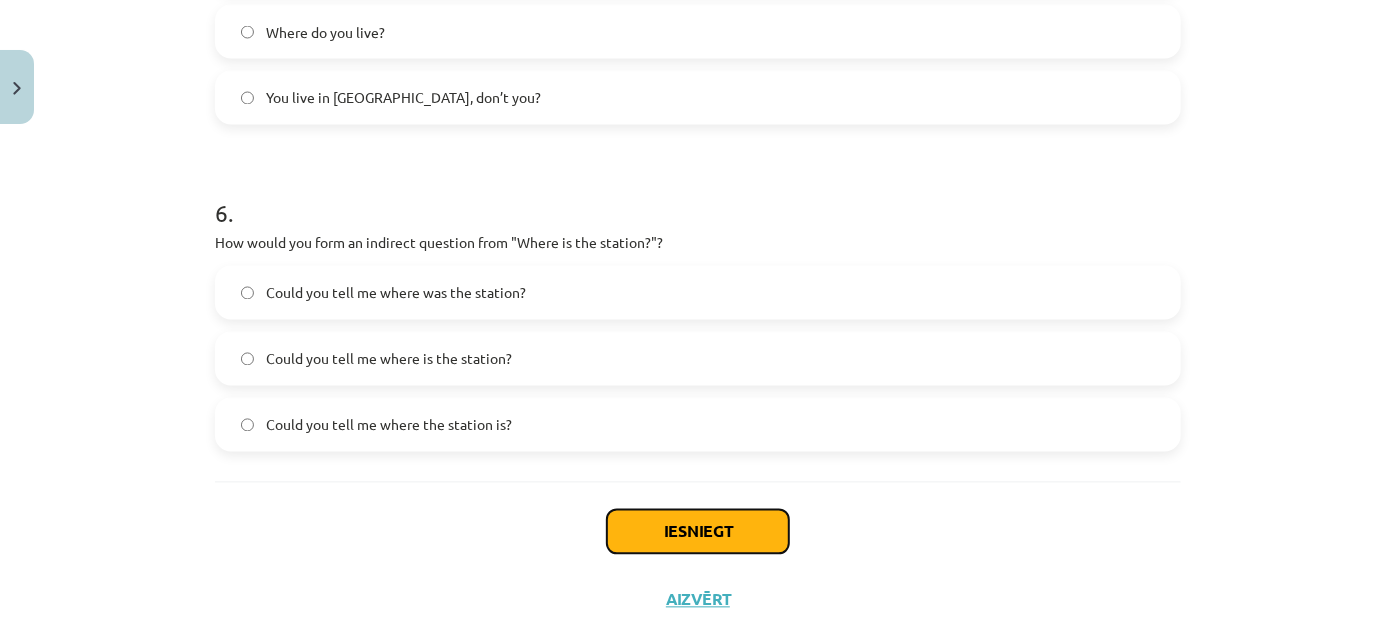 click on "Iesniegt" 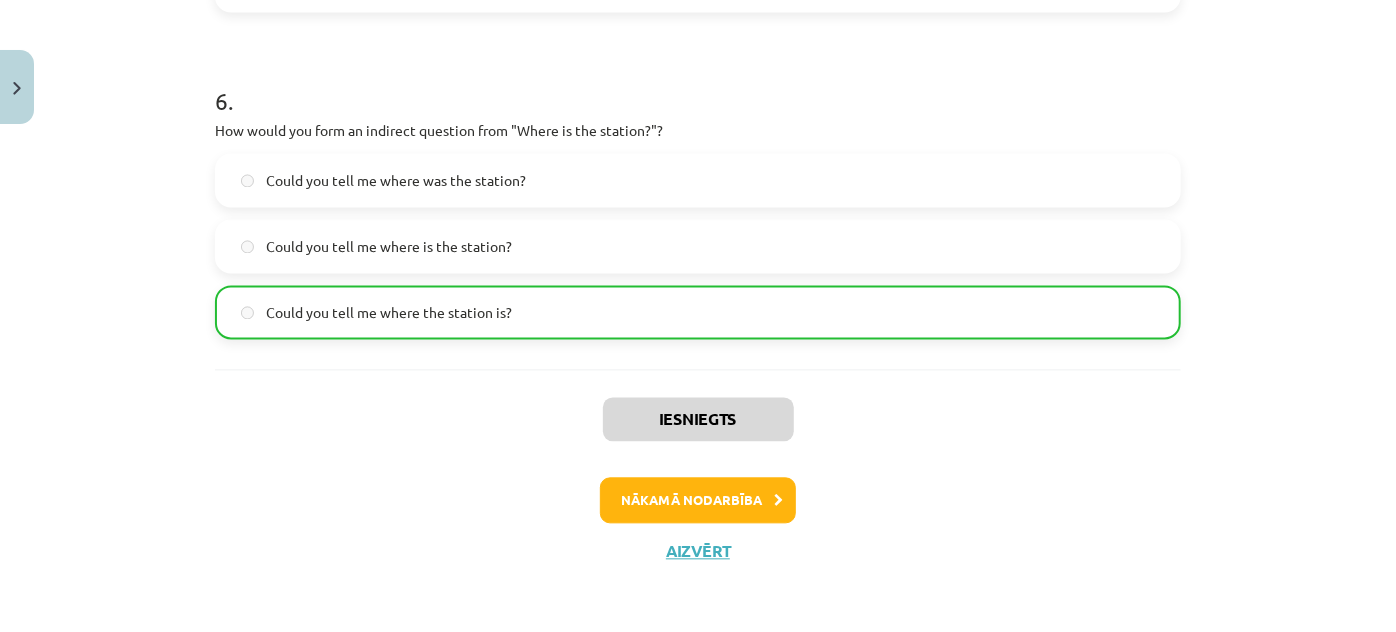 scroll, scrollTop: 1981, scrollLeft: 0, axis: vertical 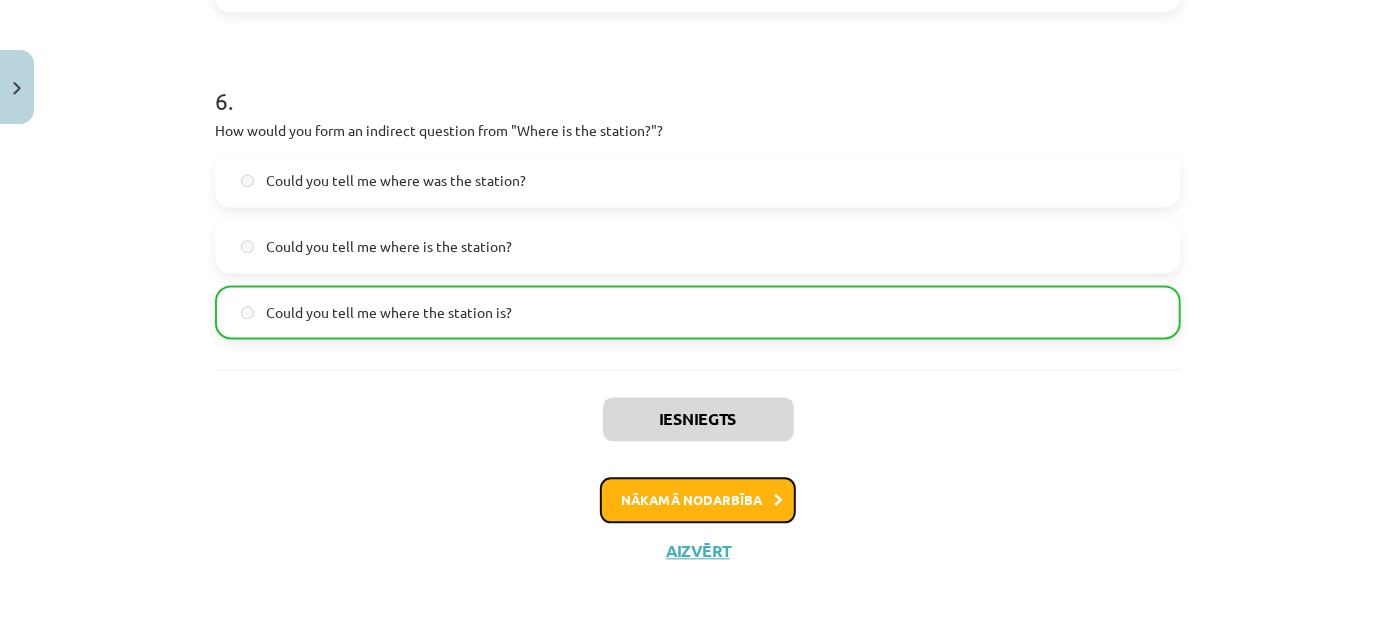 click on "Nākamā nodarbība" 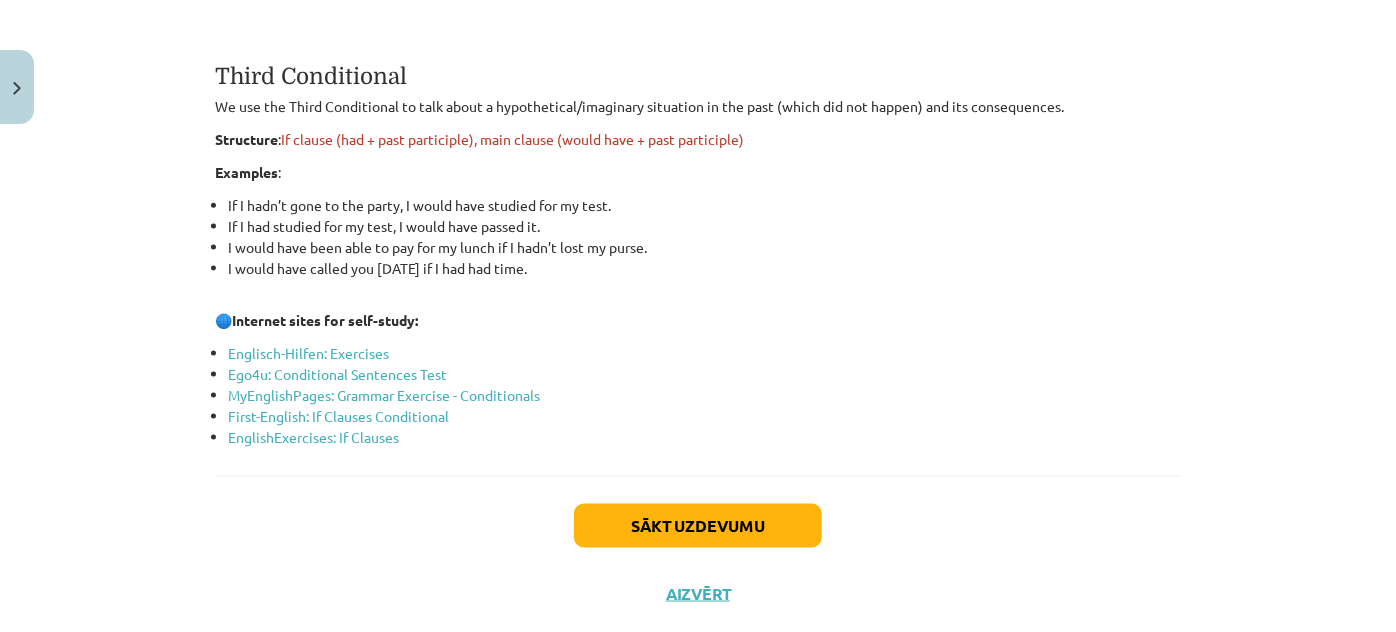 scroll, scrollTop: 1232, scrollLeft: 0, axis: vertical 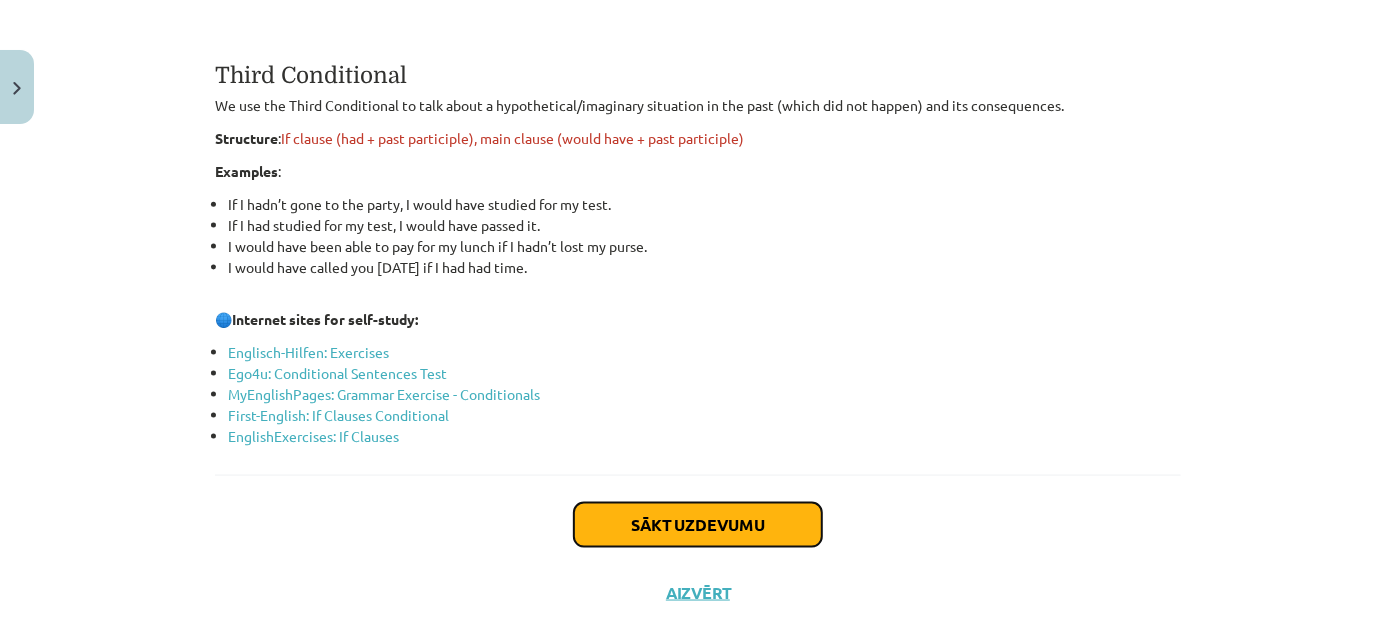 click on "Sākt uzdevumu" 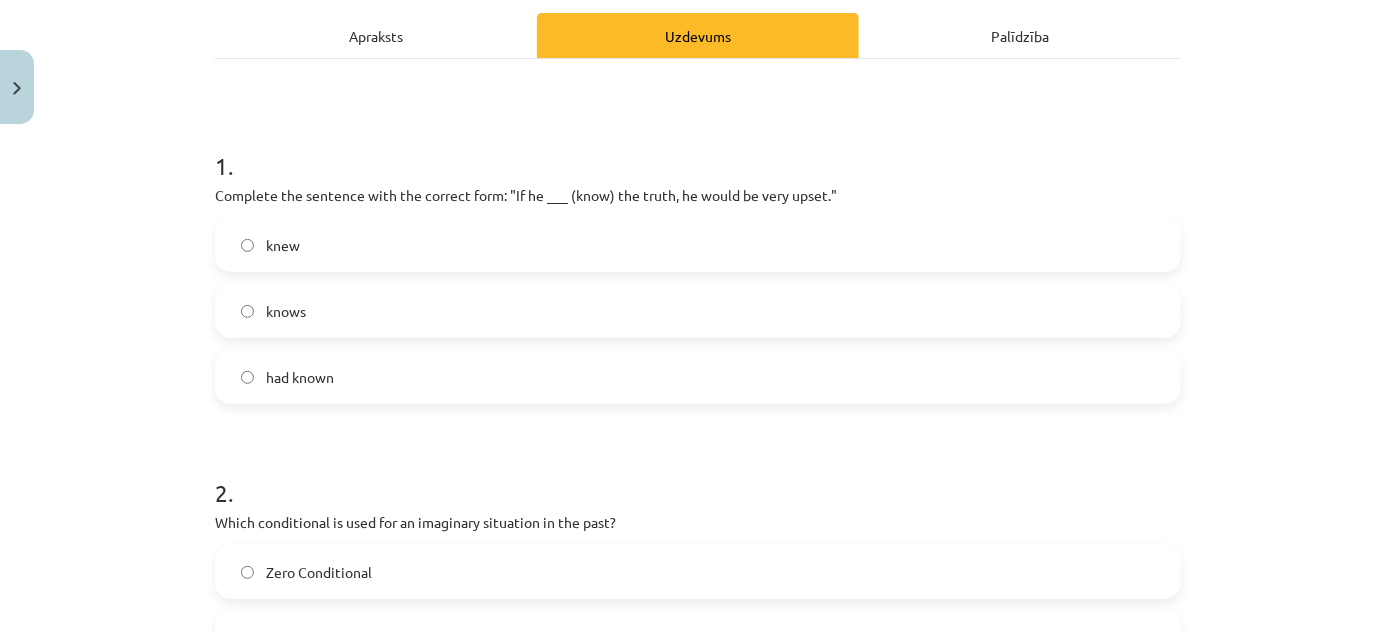scroll, scrollTop: 50, scrollLeft: 0, axis: vertical 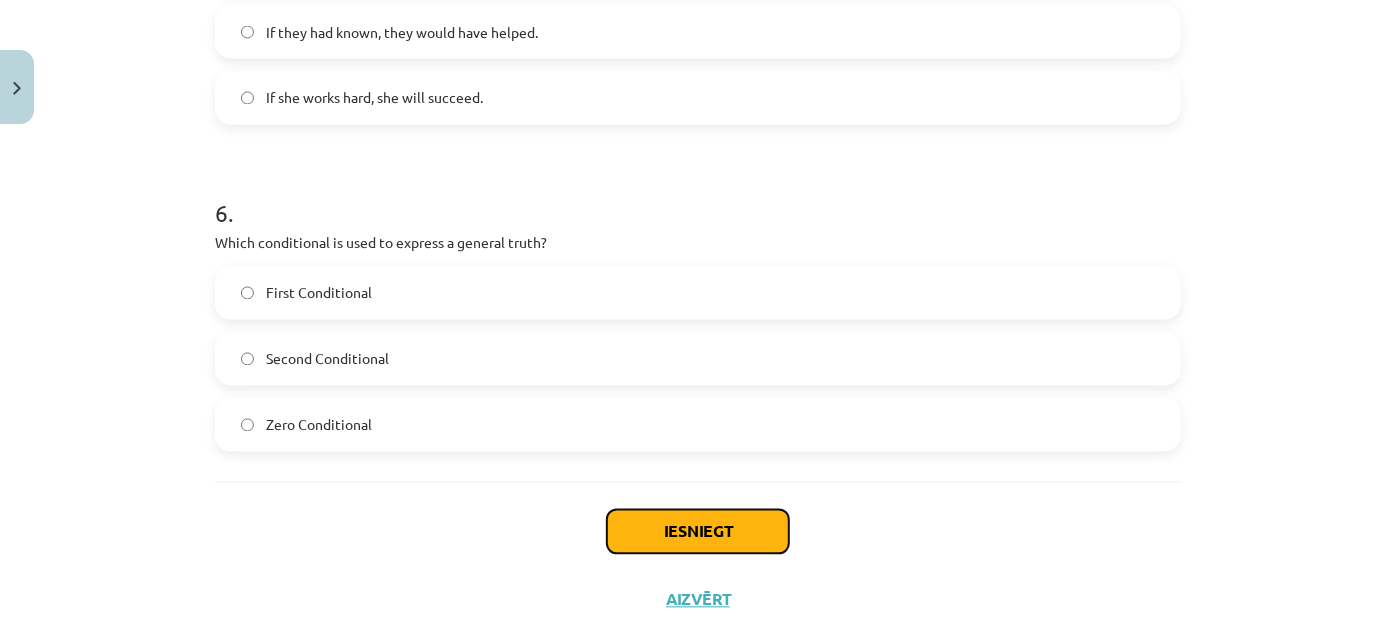 click on "Iesniegt" 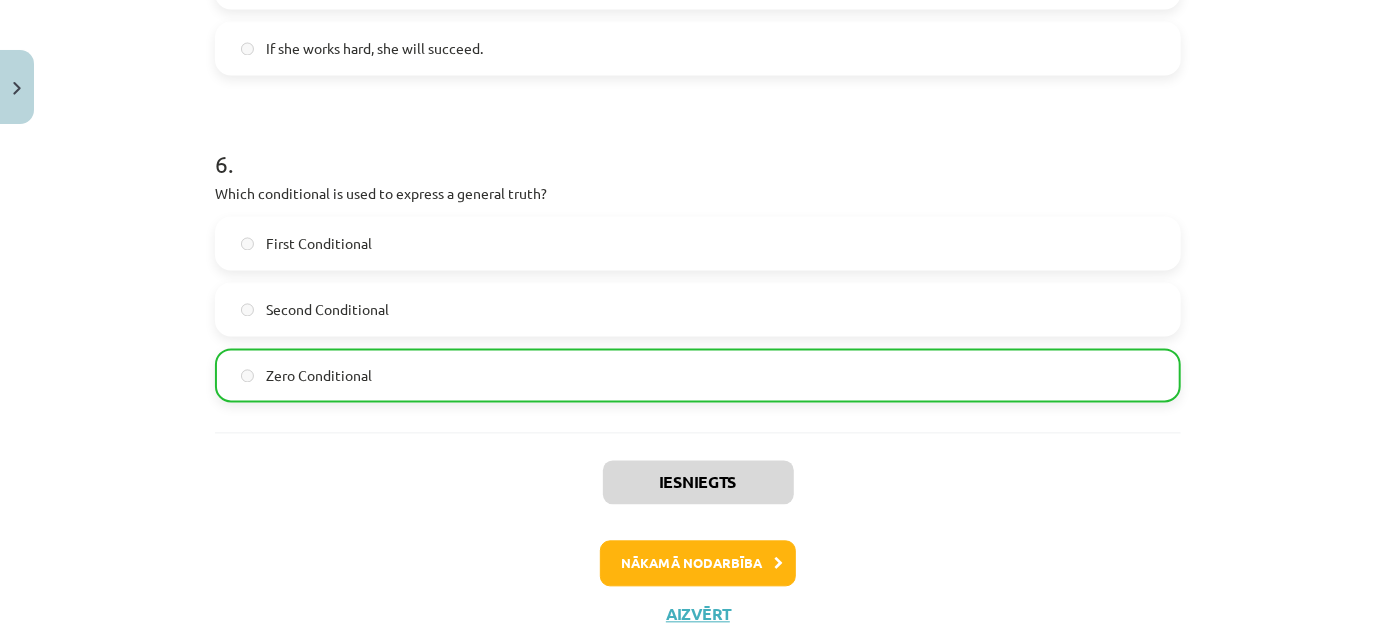 scroll, scrollTop: 1981, scrollLeft: 0, axis: vertical 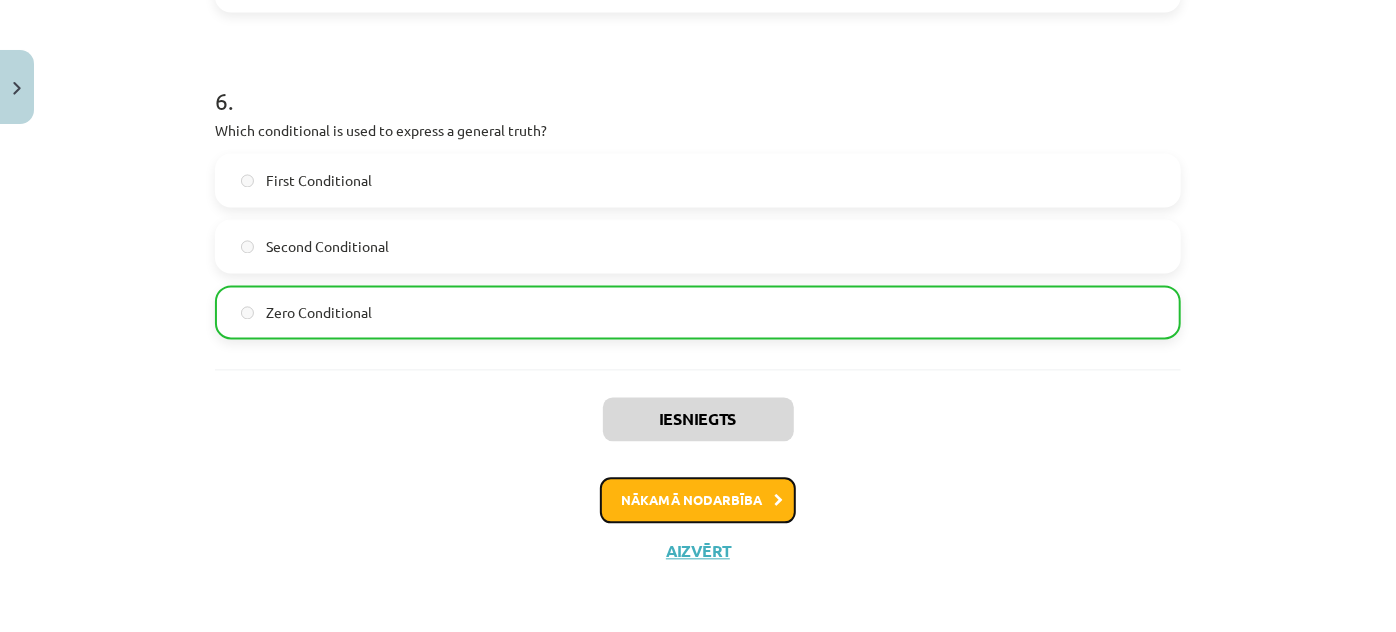 click on "Nākamā nodarbība" 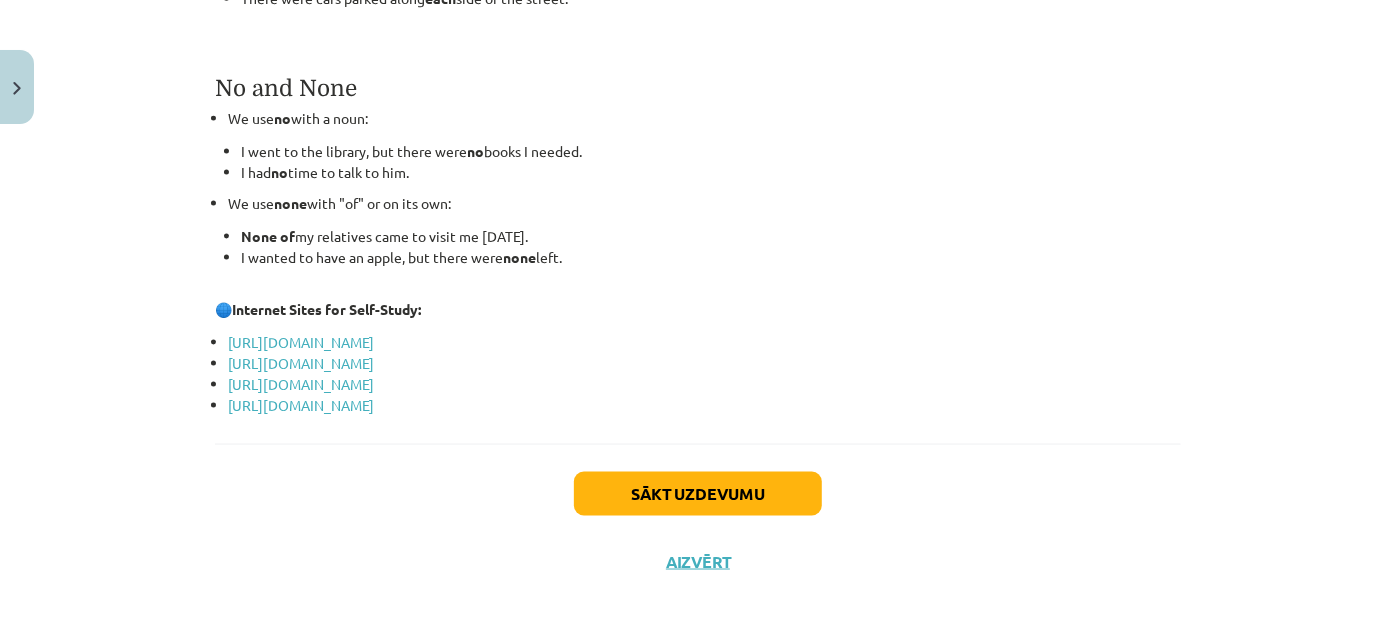 scroll, scrollTop: 1322, scrollLeft: 0, axis: vertical 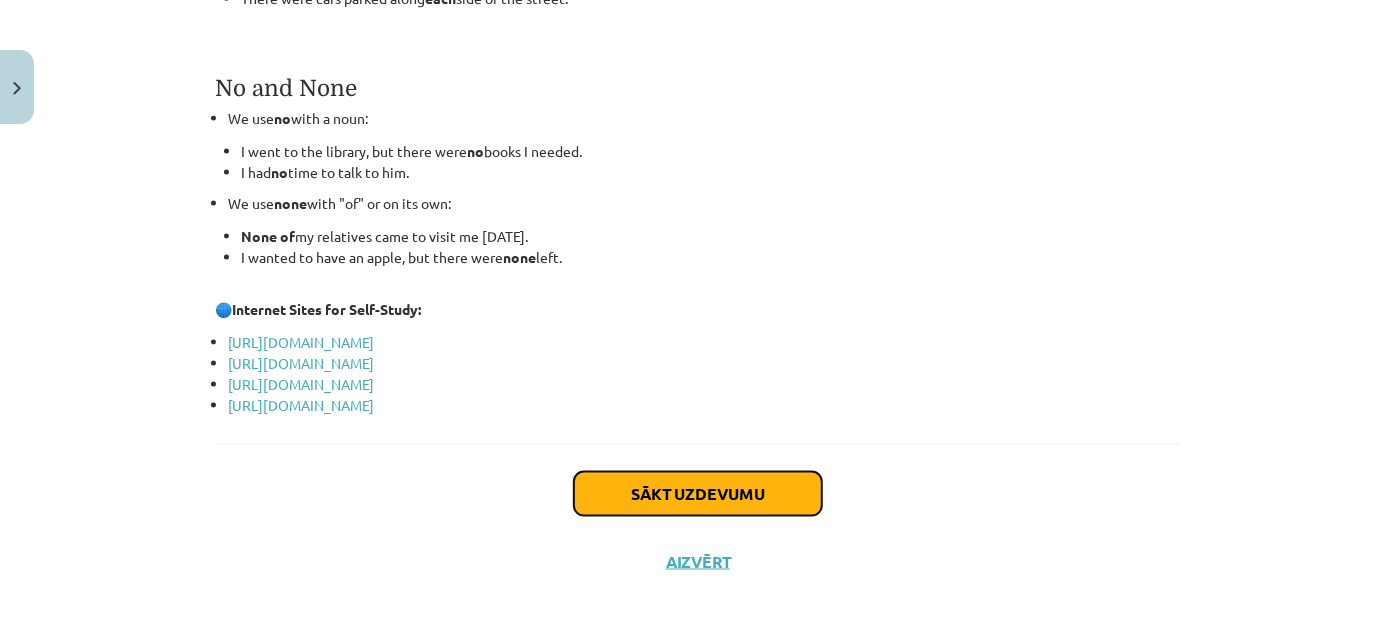 click on "Sākt uzdevumu" 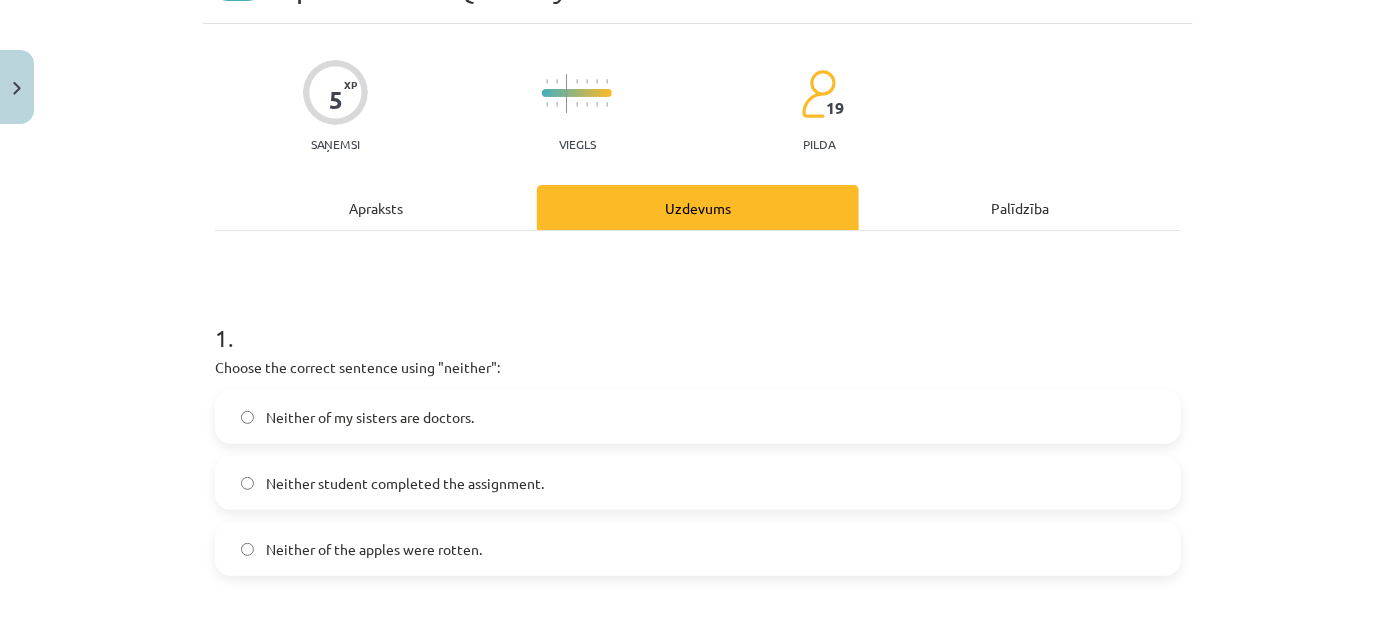 scroll, scrollTop: 141, scrollLeft: 0, axis: vertical 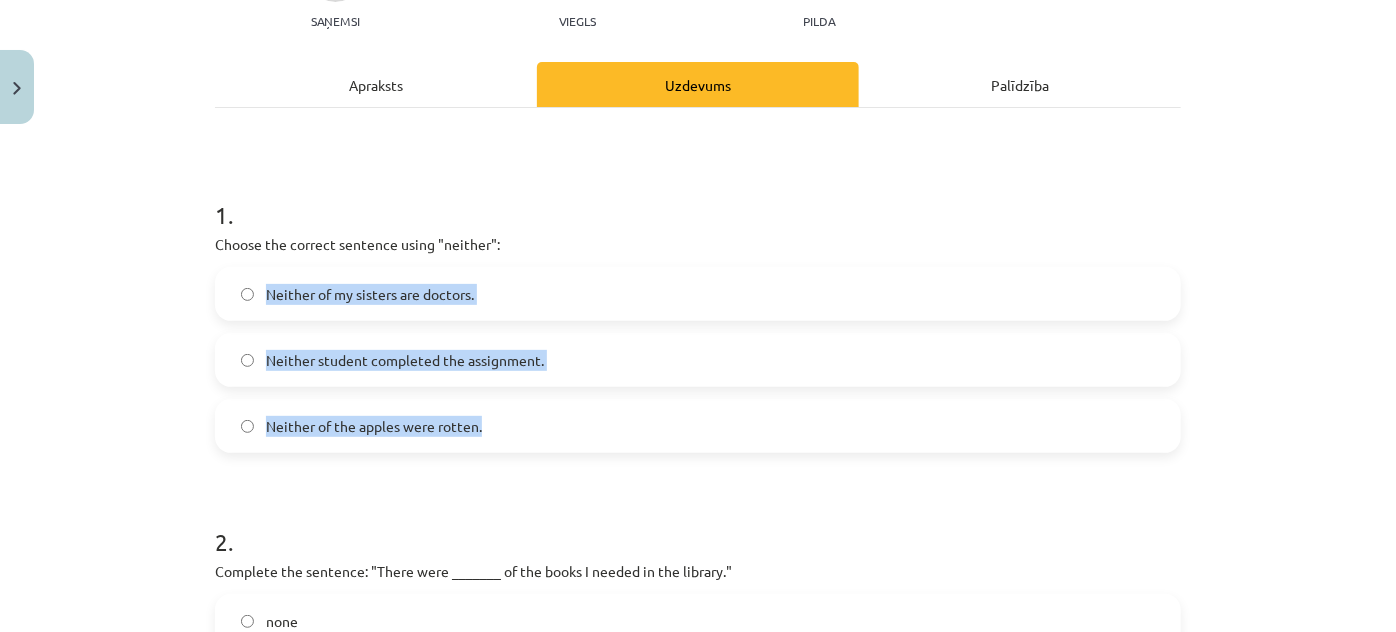 drag, startPoint x: 256, startPoint y: 282, endPoint x: 509, endPoint y: 433, distance: 294.63538 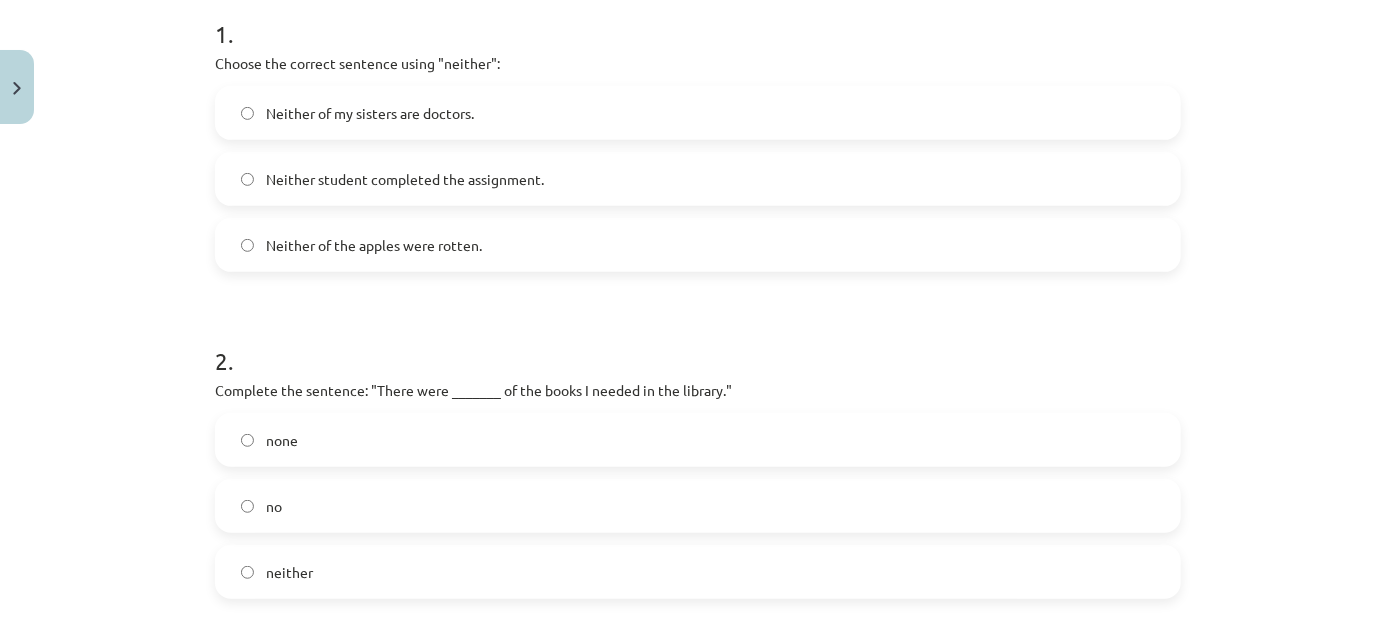 scroll, scrollTop: 504, scrollLeft: 0, axis: vertical 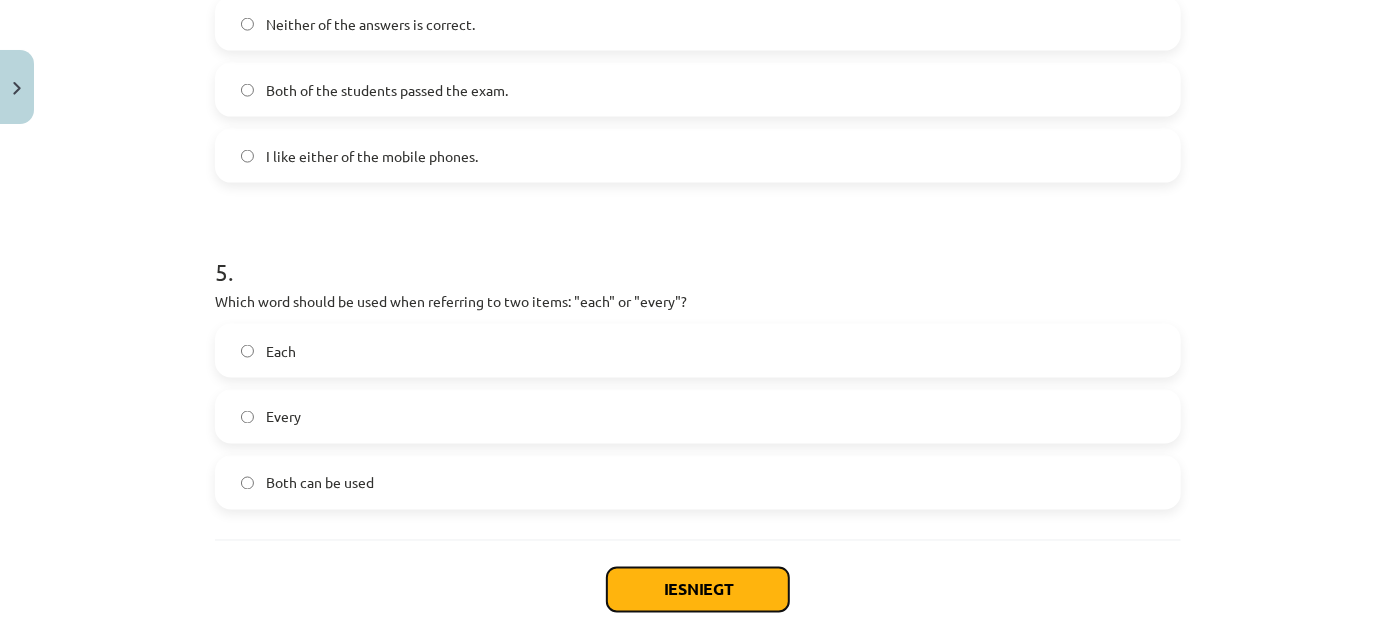 click on "Iesniegt" 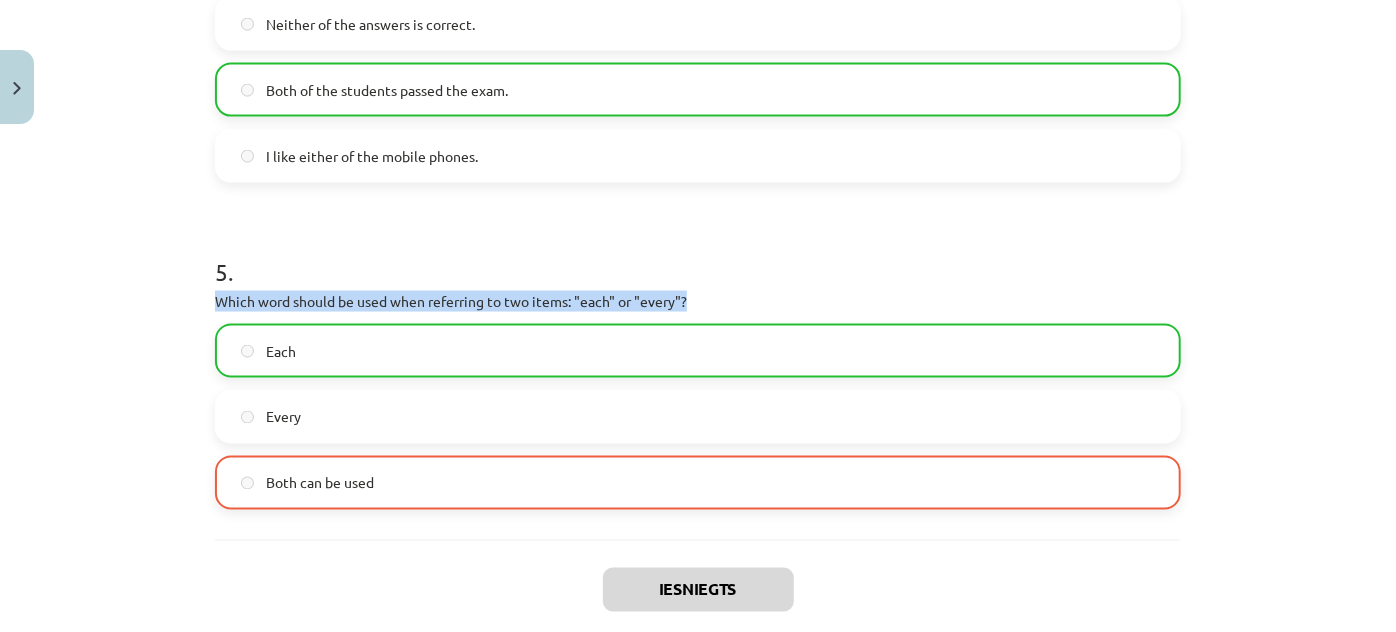 drag, startPoint x: 207, startPoint y: 292, endPoint x: 685, endPoint y: 299, distance: 478.05124 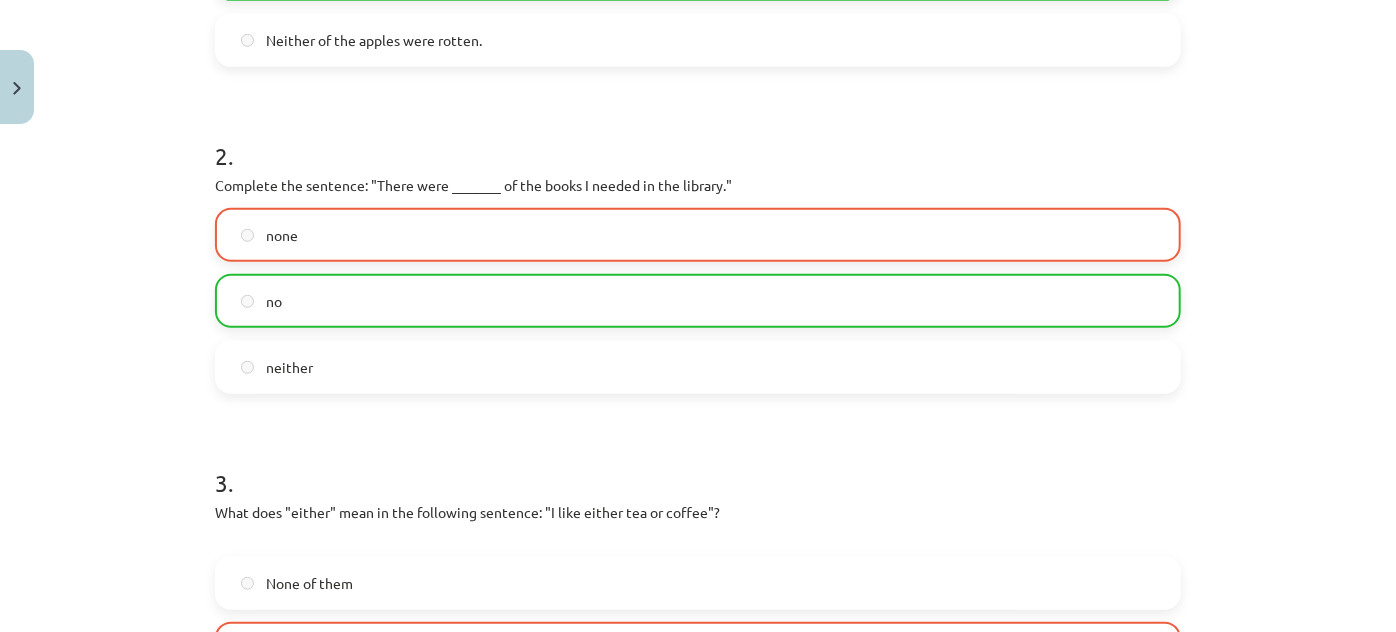 scroll, scrollTop: 595, scrollLeft: 0, axis: vertical 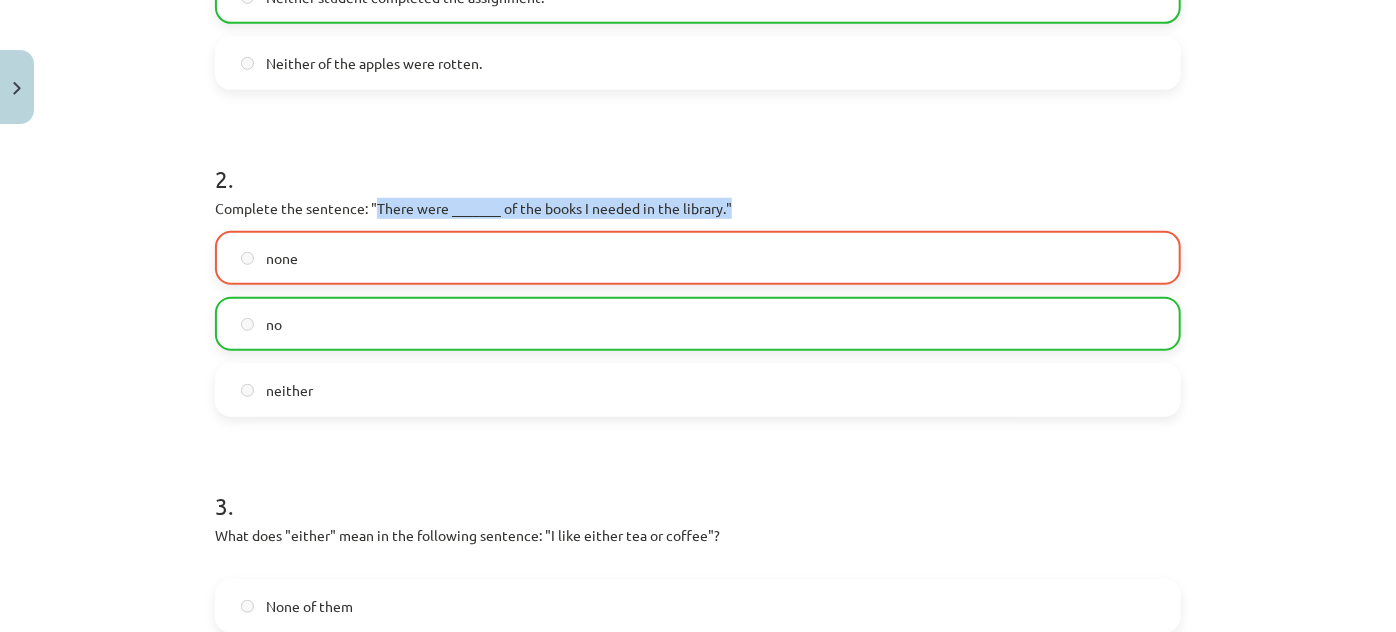 drag, startPoint x: 370, startPoint y: 207, endPoint x: 760, endPoint y: 206, distance: 390.00128 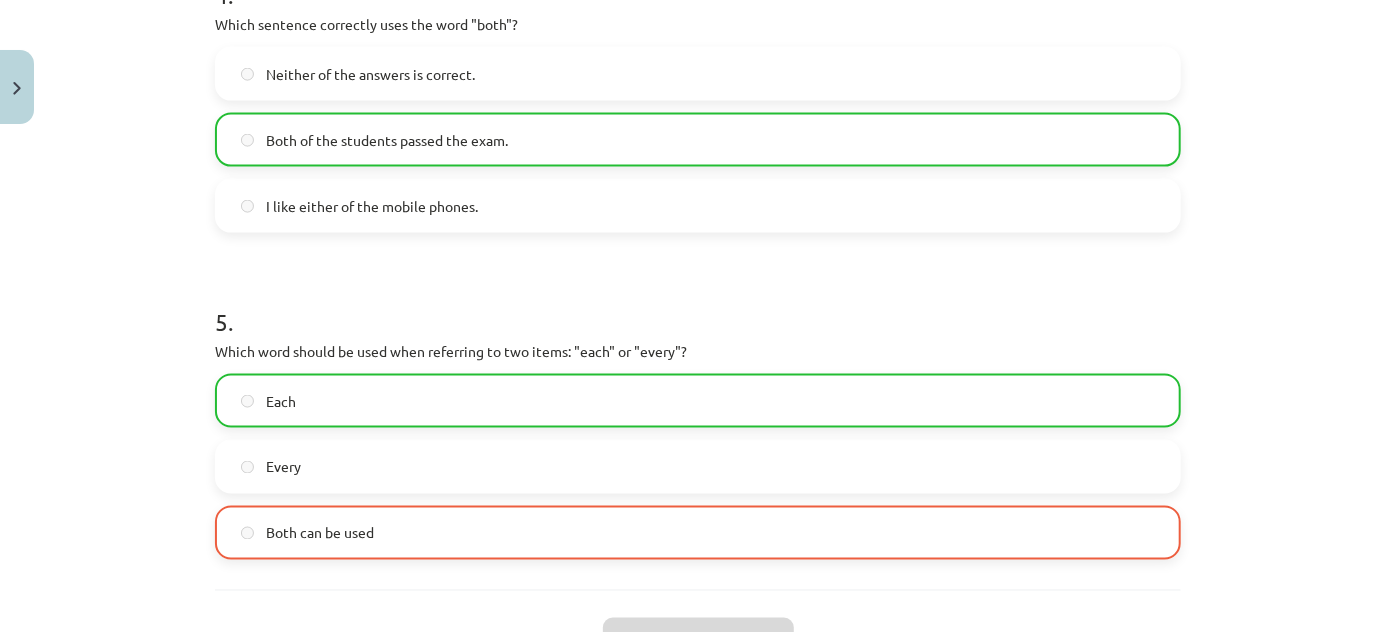 scroll, scrollTop: 1676, scrollLeft: 0, axis: vertical 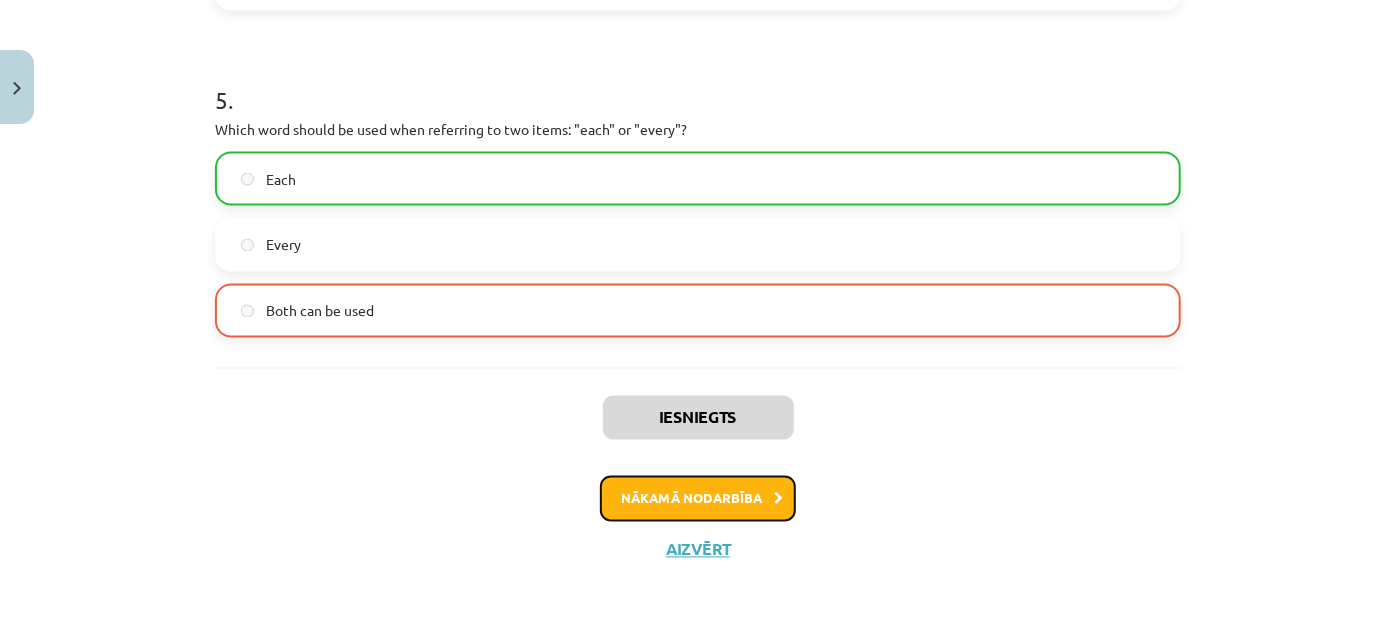 click on "Nākamā nodarbība" 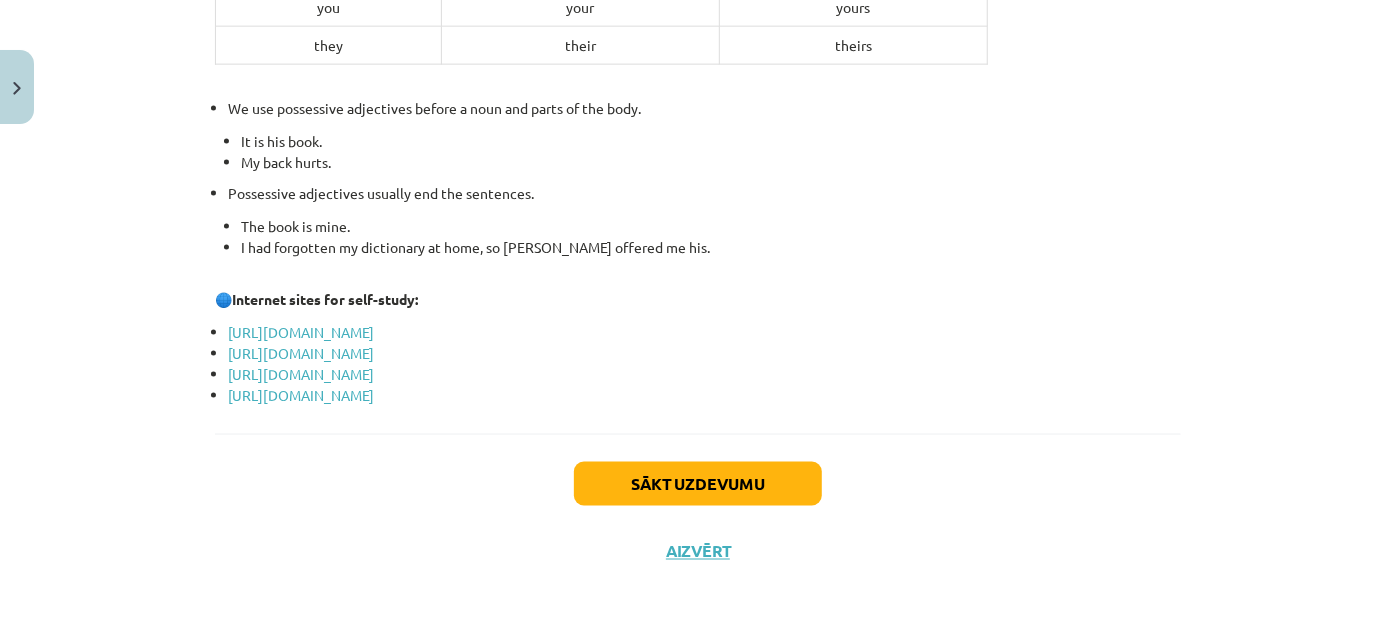 scroll, scrollTop: 1368, scrollLeft: 0, axis: vertical 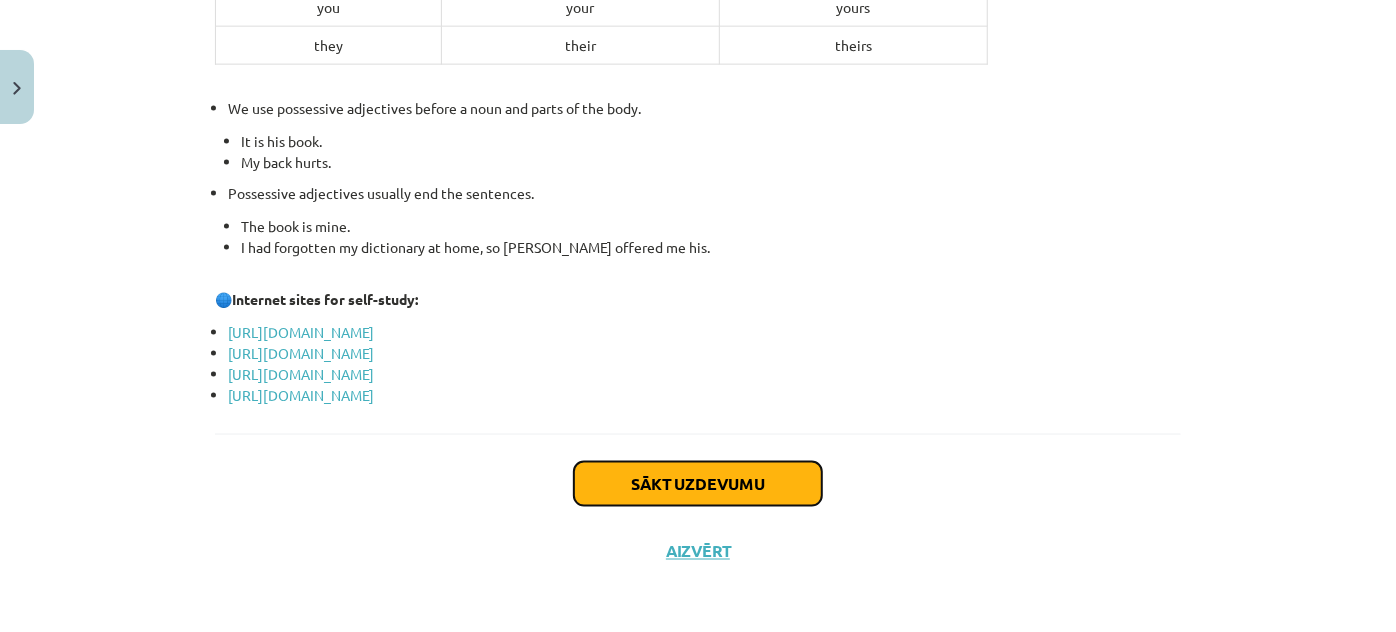 click on "Sākt uzdevumu" 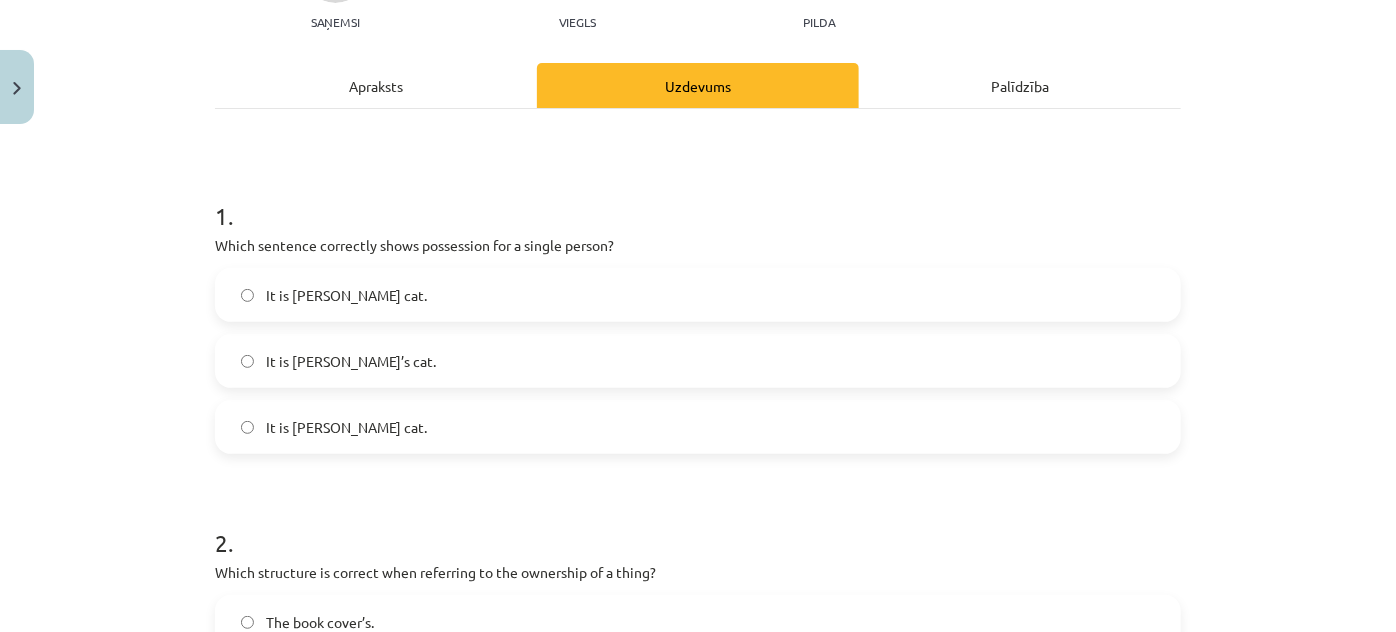 scroll, scrollTop: 232, scrollLeft: 0, axis: vertical 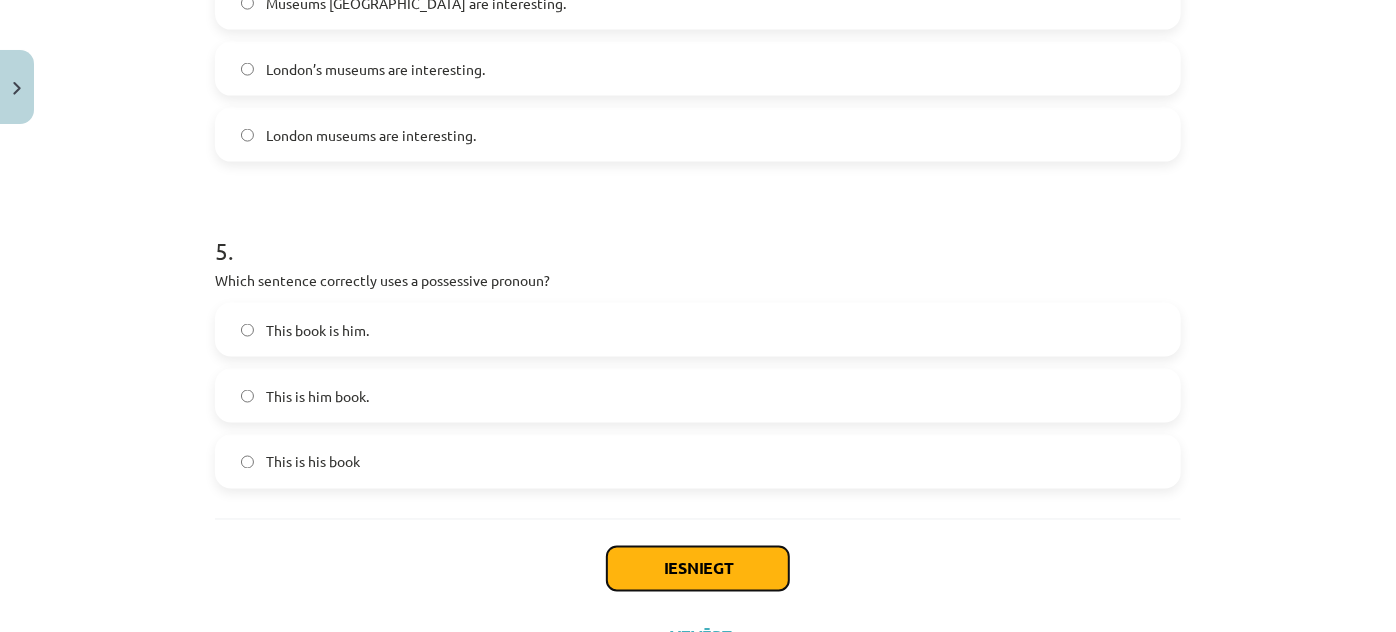 click on "Iesniegt" 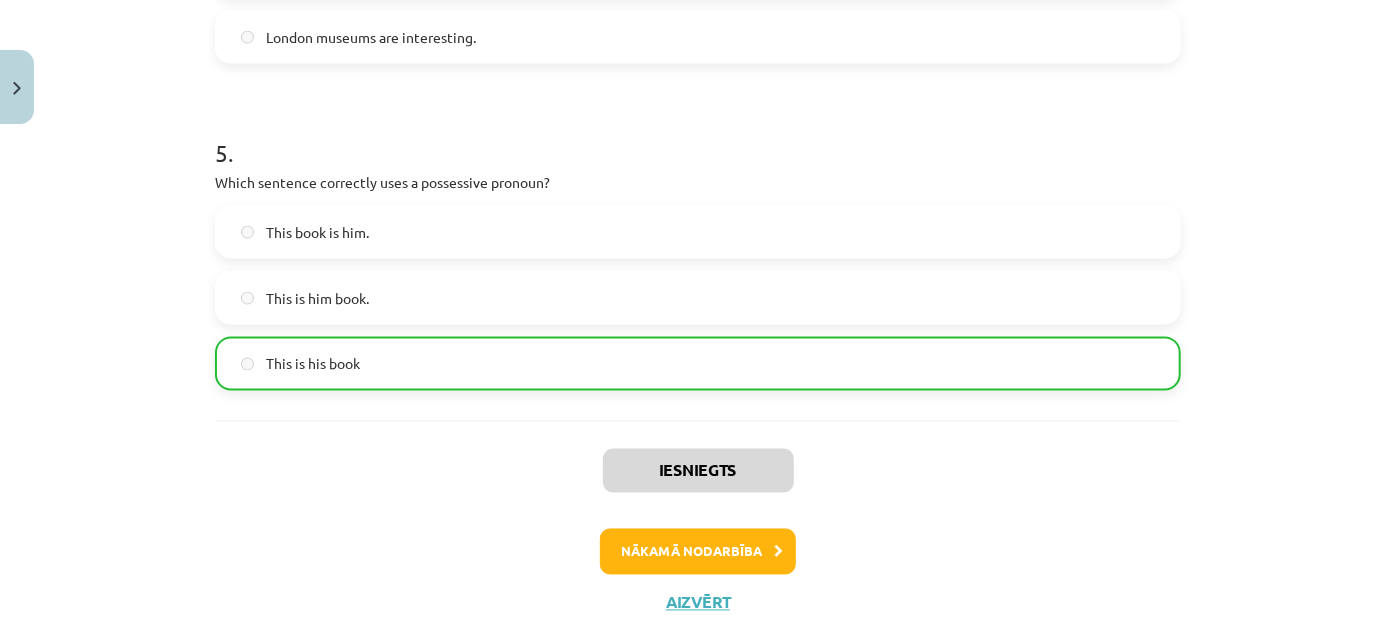scroll, scrollTop: 1636, scrollLeft: 0, axis: vertical 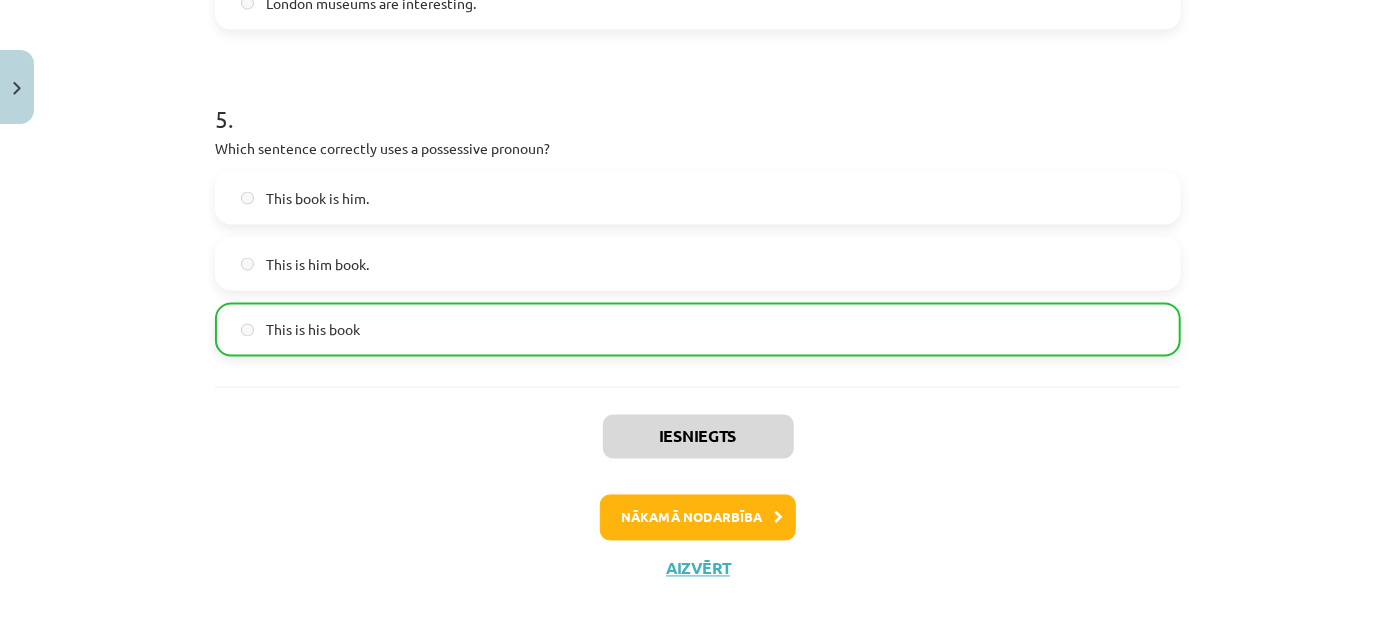 click on "Iesniegts Nākamā nodarbība Aizvērt" 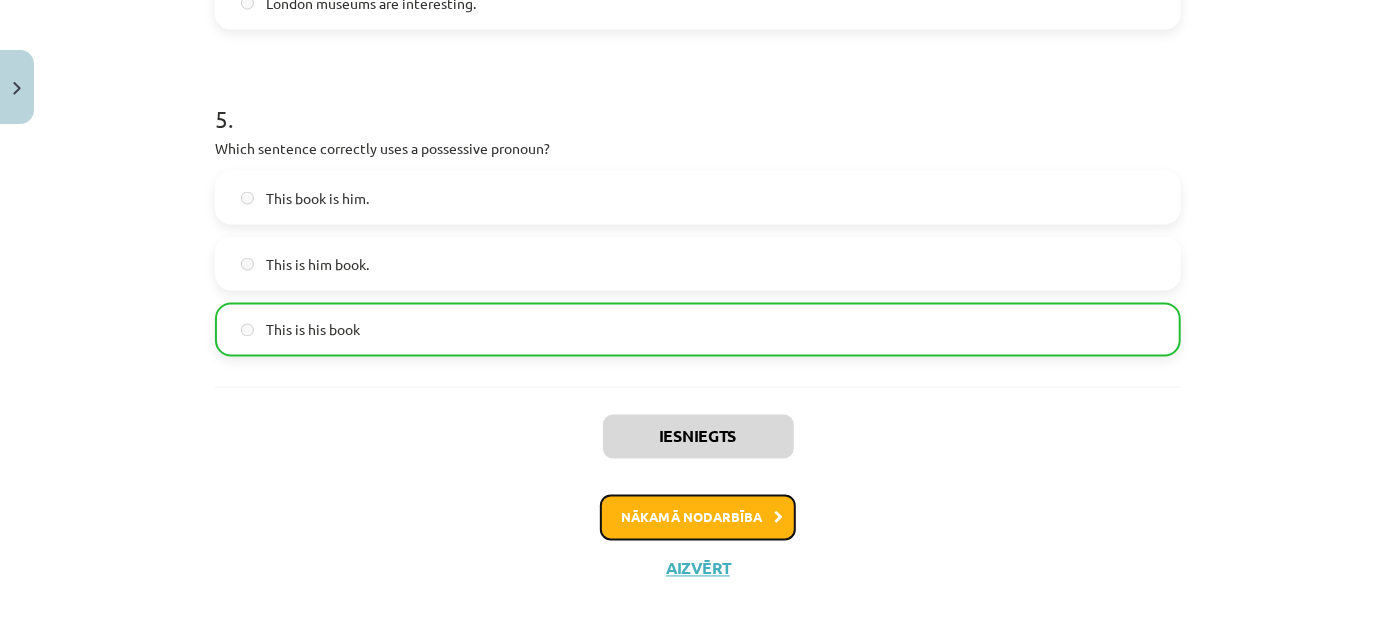click on "Nākamā nodarbība" 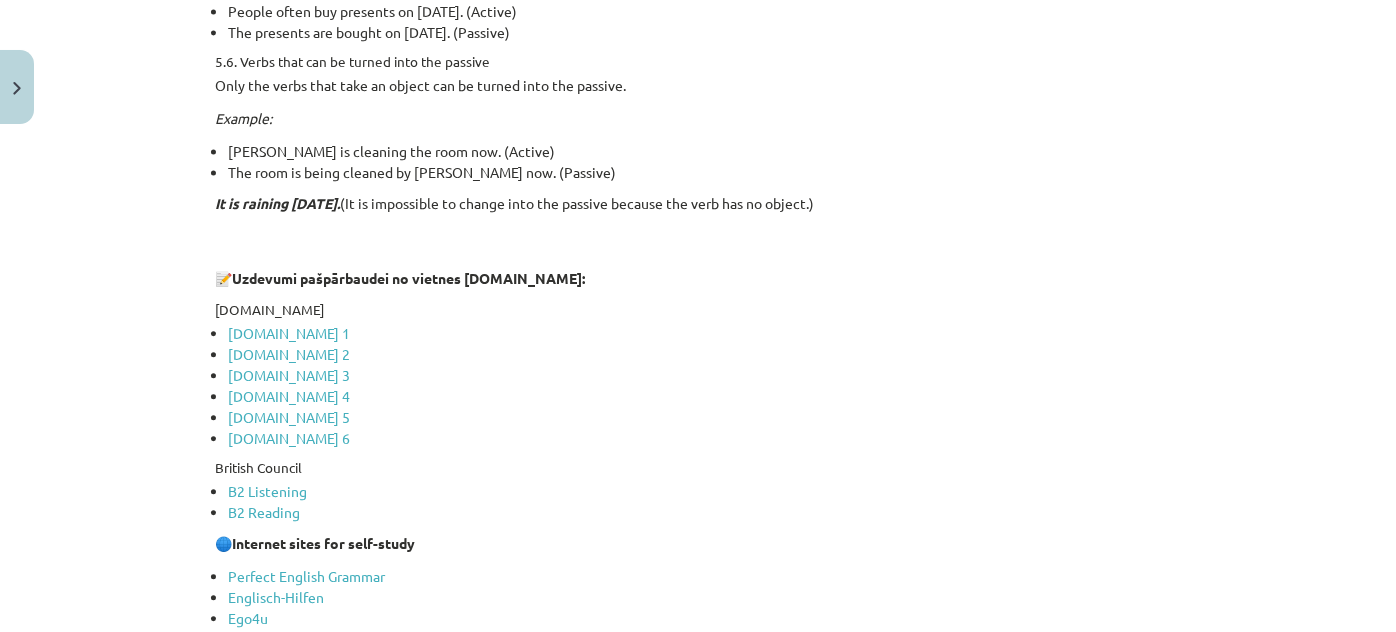 scroll, scrollTop: 2232, scrollLeft: 0, axis: vertical 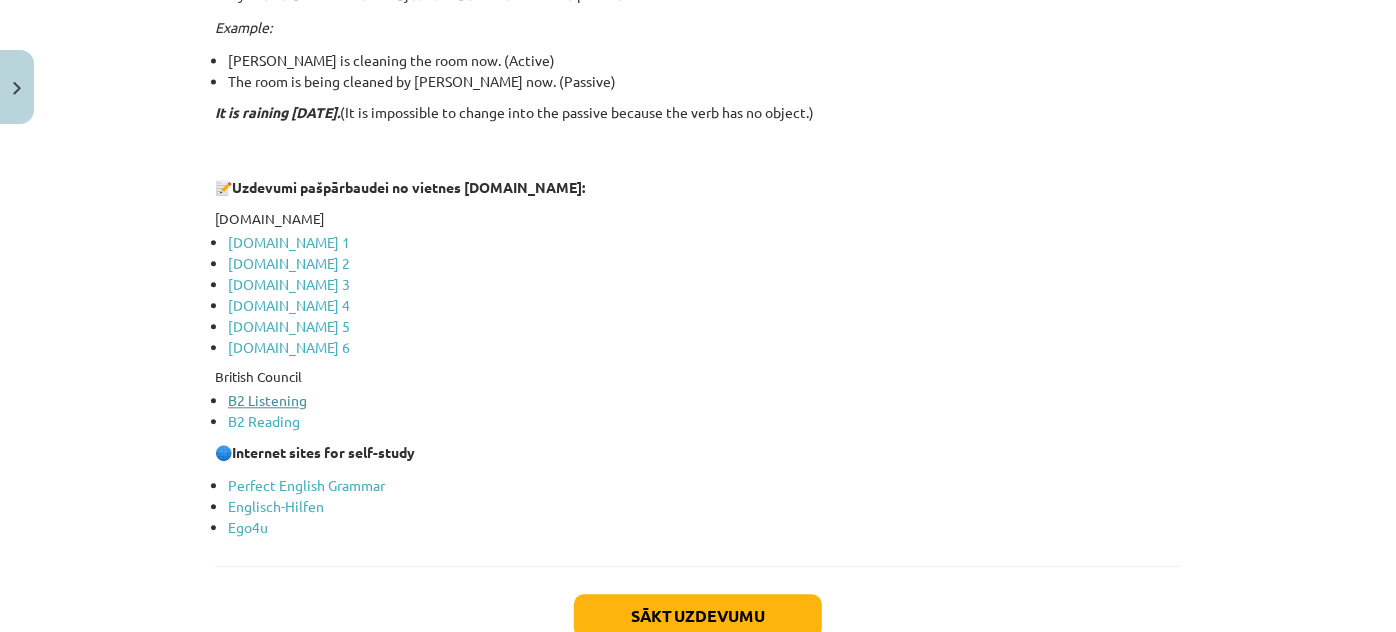 click on "B2 Listening" 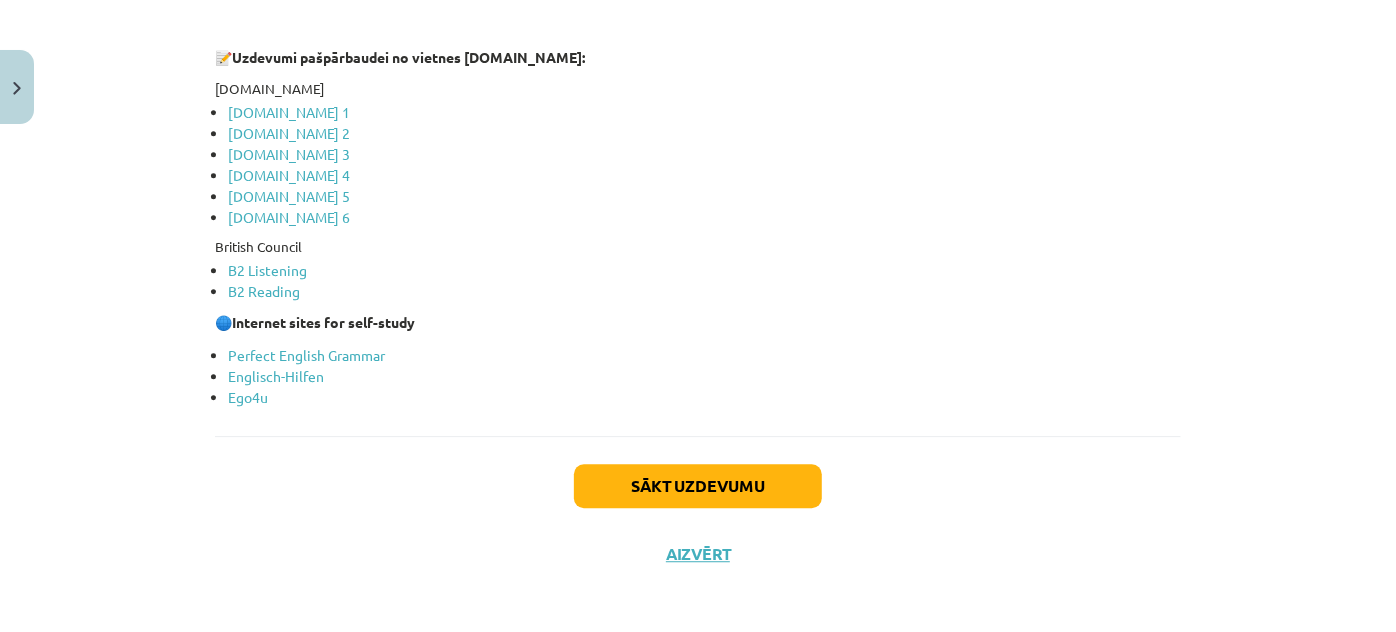 scroll, scrollTop: 2363, scrollLeft: 0, axis: vertical 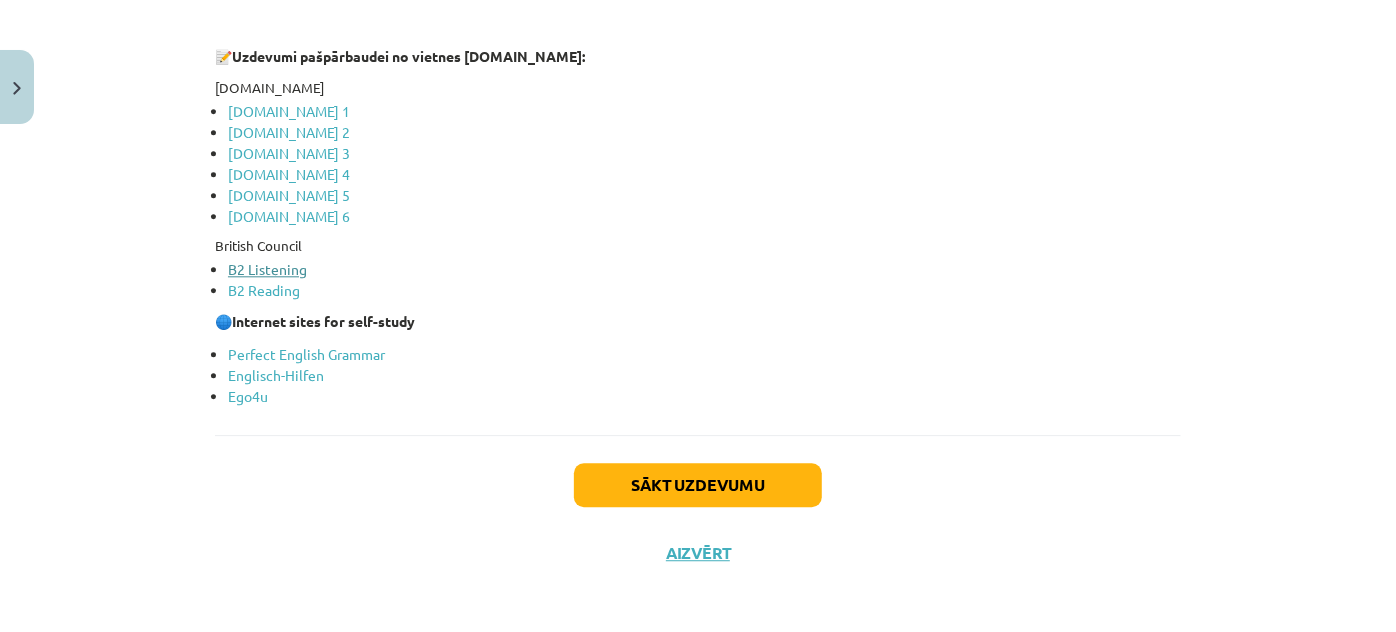 click on "B2 Listening" 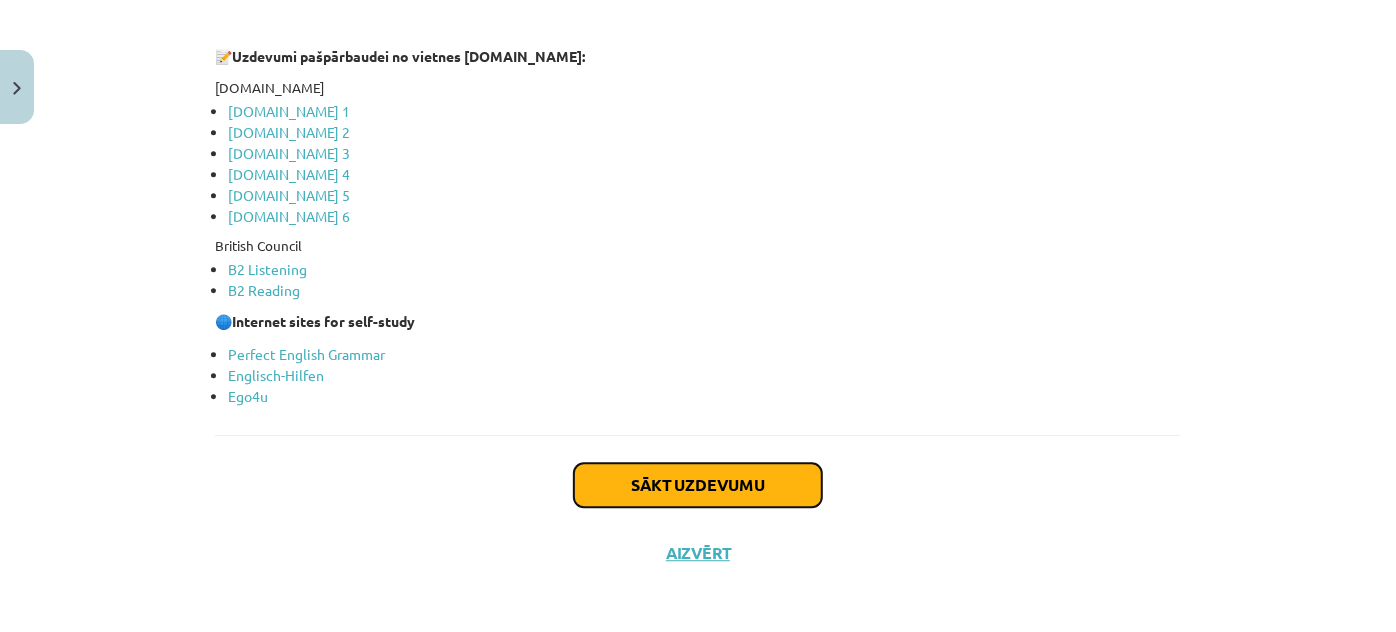 click on "Sākt uzdevumu" 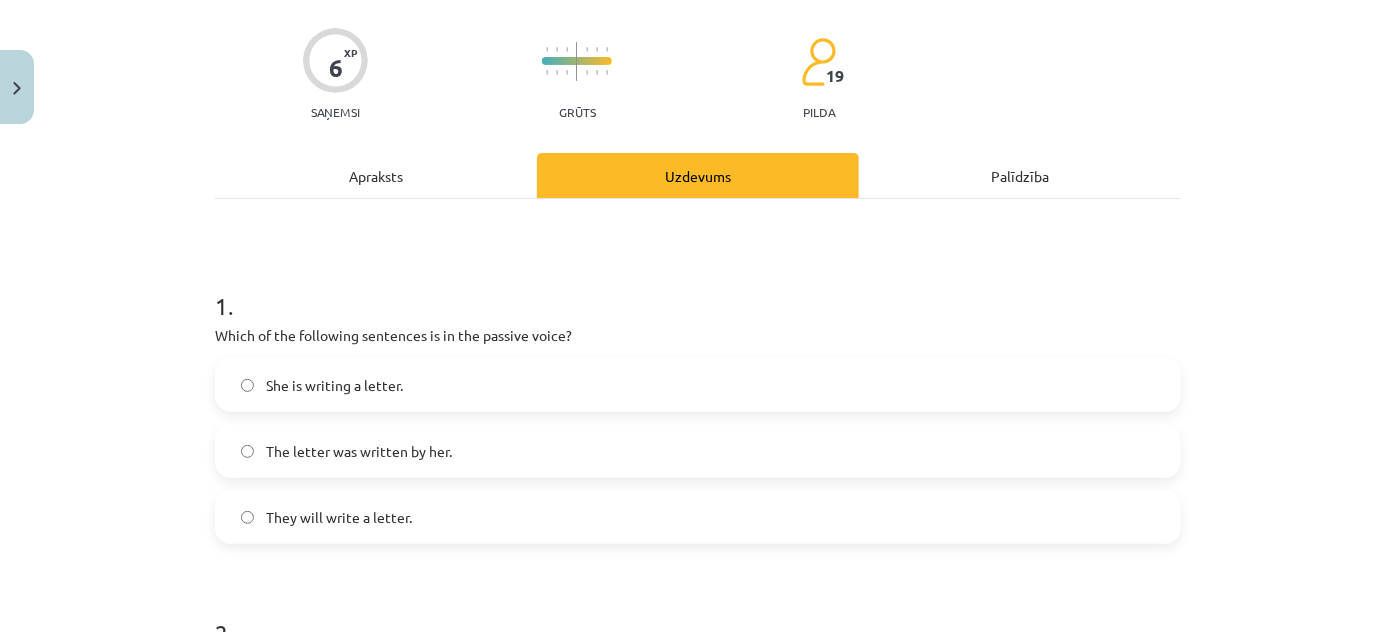 scroll, scrollTop: 232, scrollLeft: 0, axis: vertical 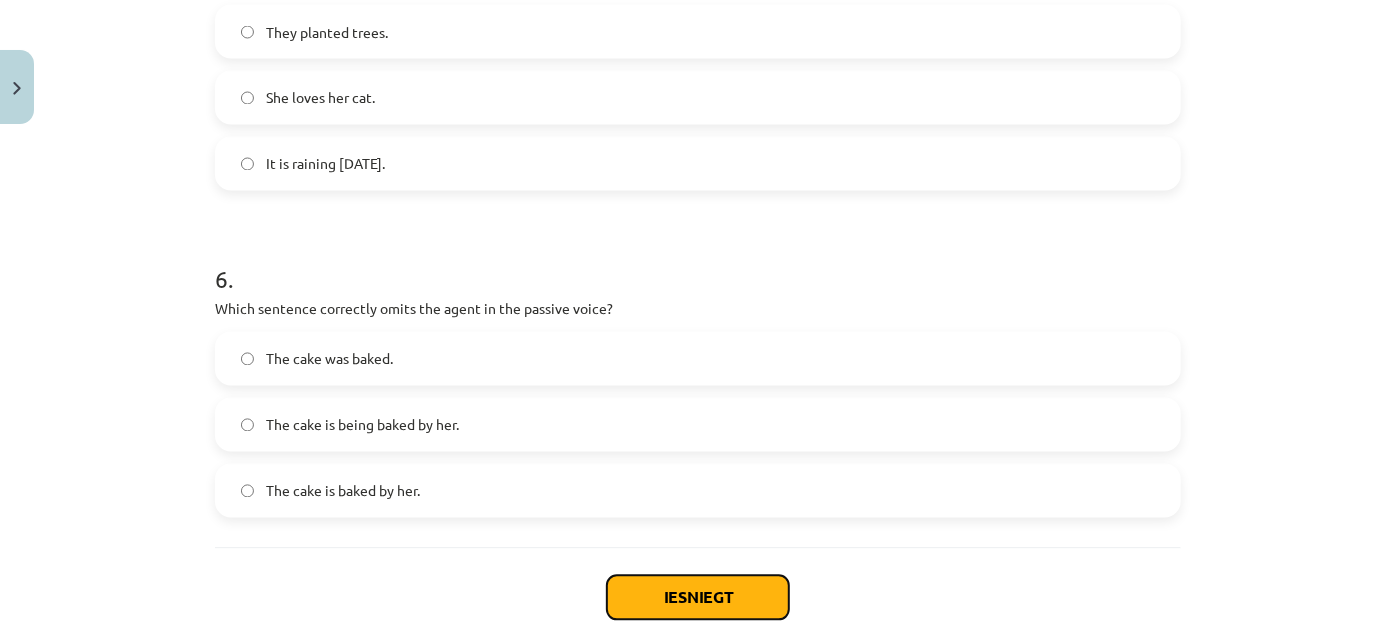 click on "Iesniegt" 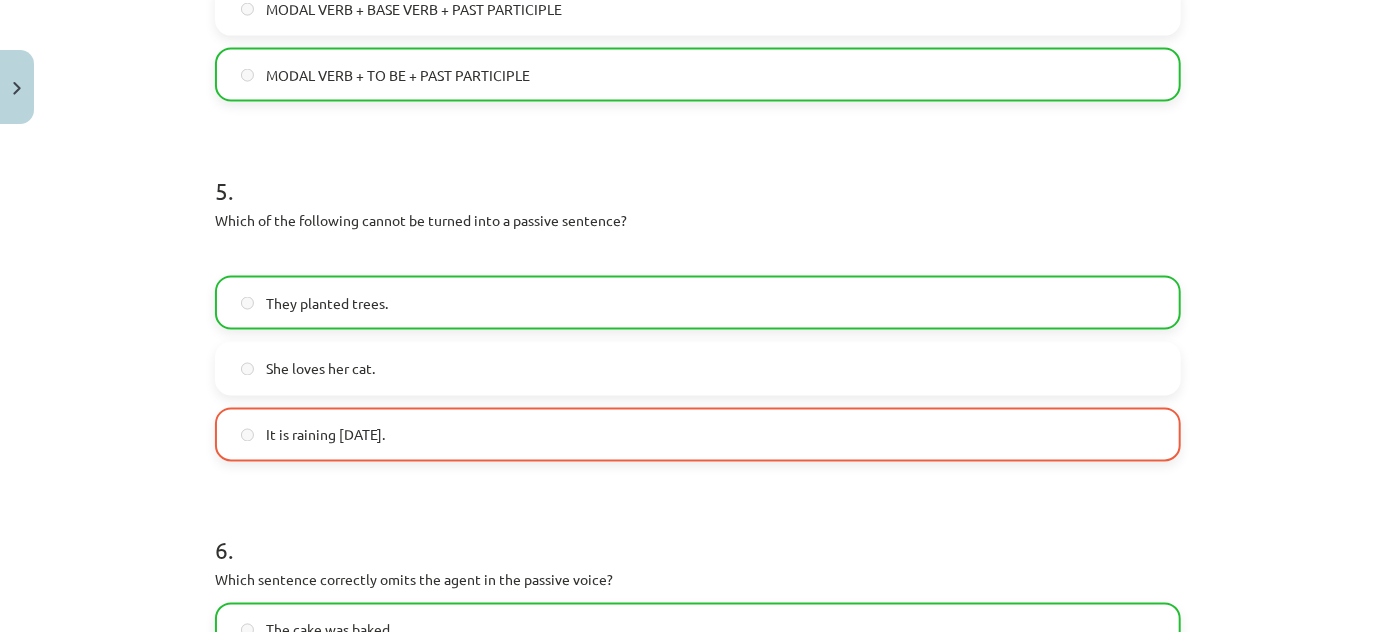 scroll, scrollTop: 1595, scrollLeft: 0, axis: vertical 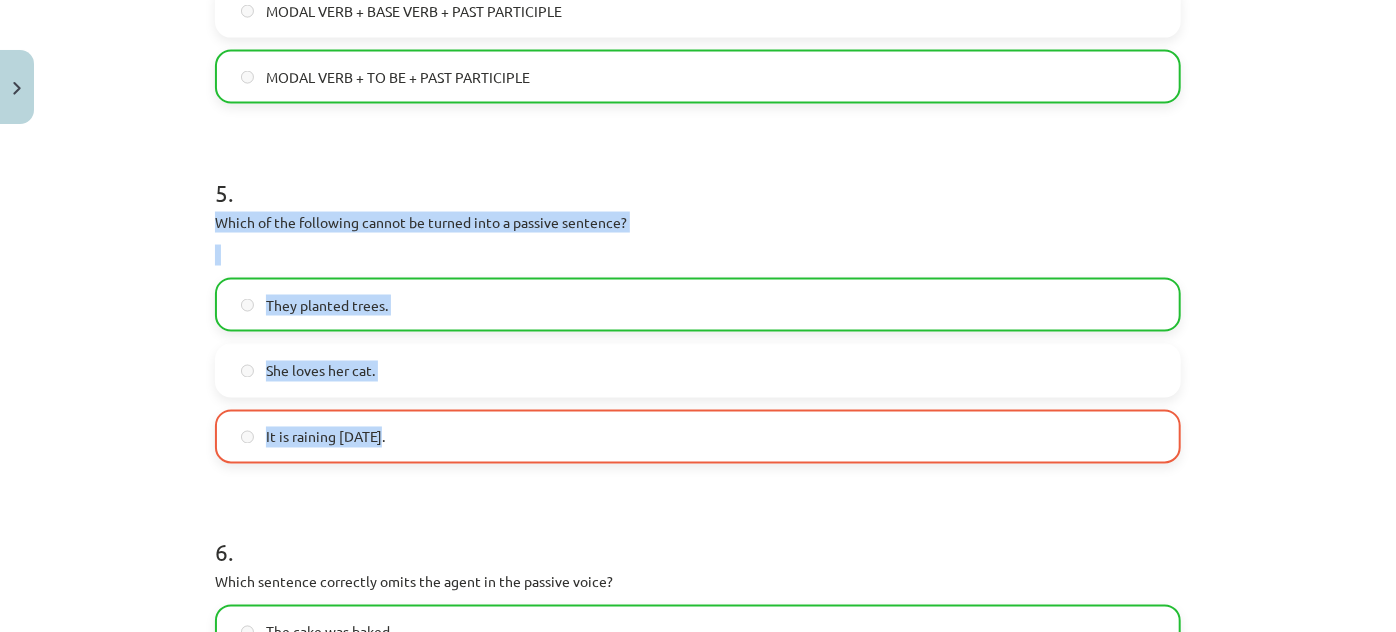 drag, startPoint x: 208, startPoint y: 223, endPoint x: 382, endPoint y: 425, distance: 266.60834 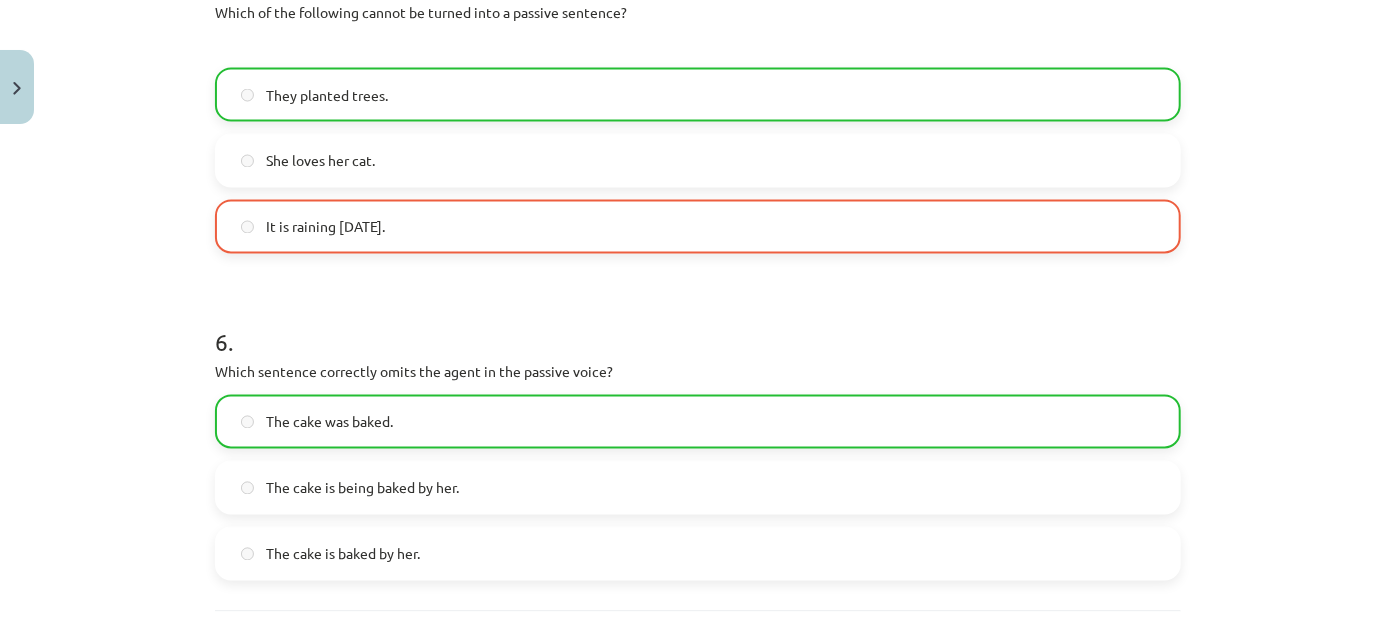 scroll, scrollTop: 2048, scrollLeft: 0, axis: vertical 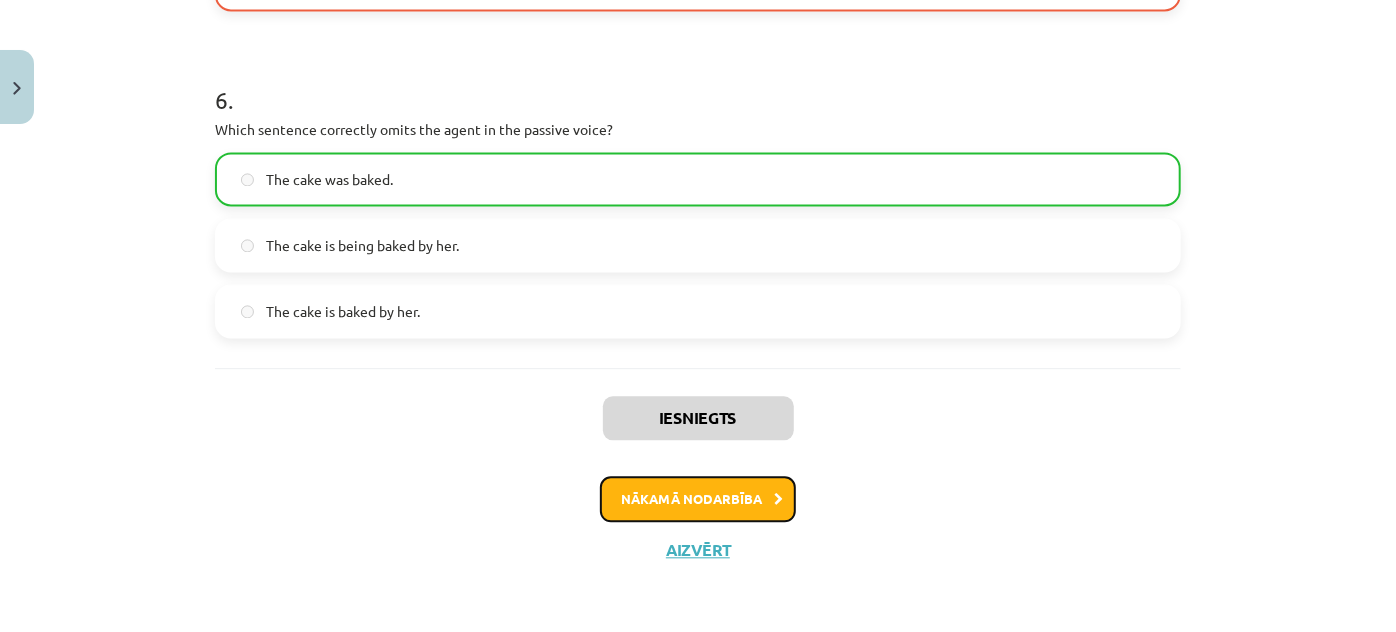click on "Nākamā nodarbība" 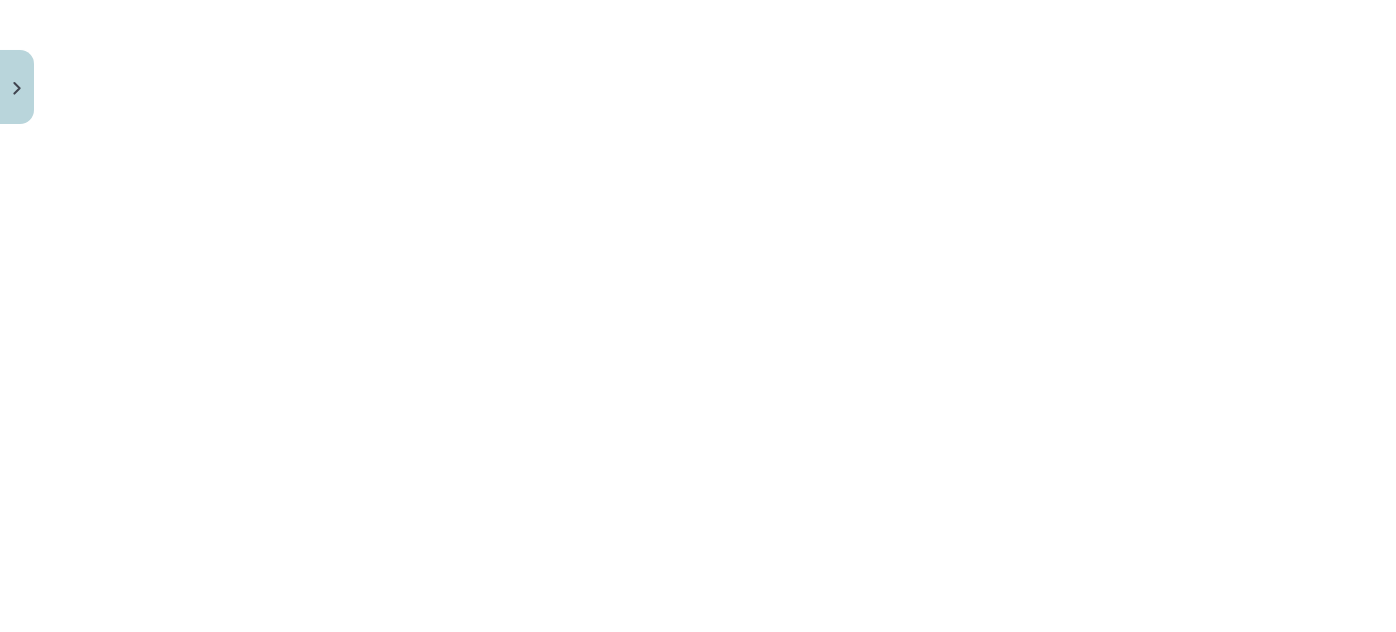 scroll, scrollTop: 8979, scrollLeft: 0, axis: vertical 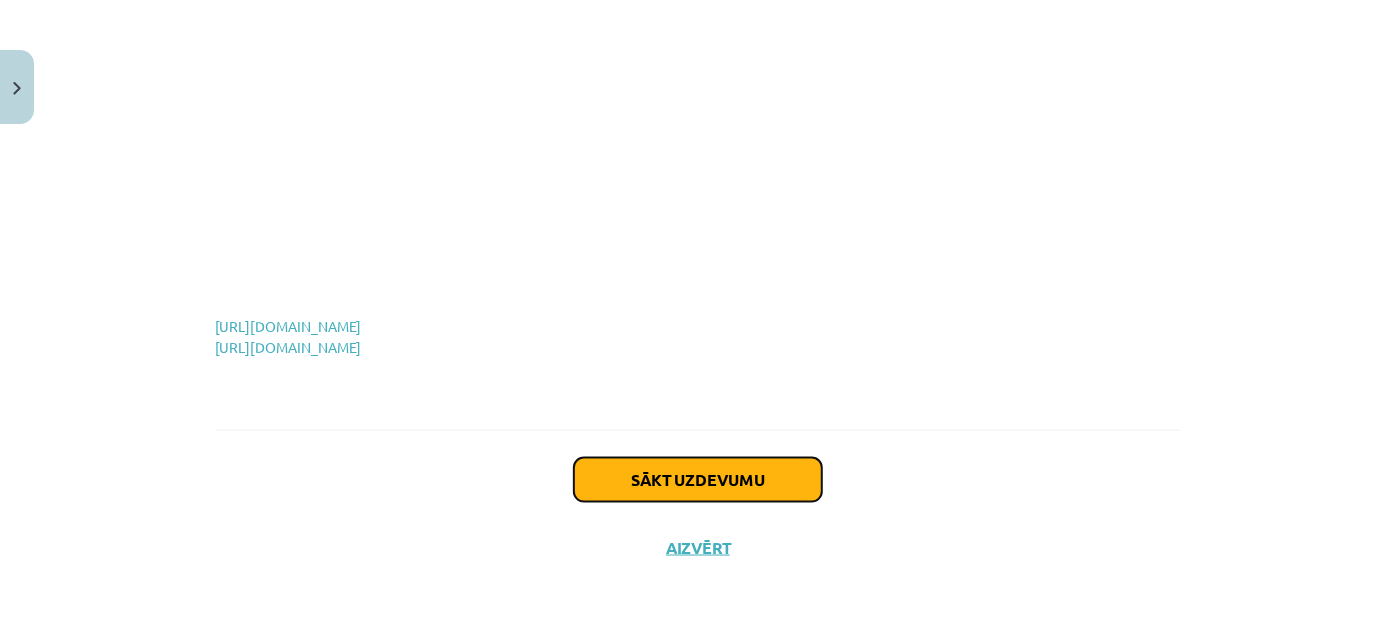 click on "Sākt uzdevumu" 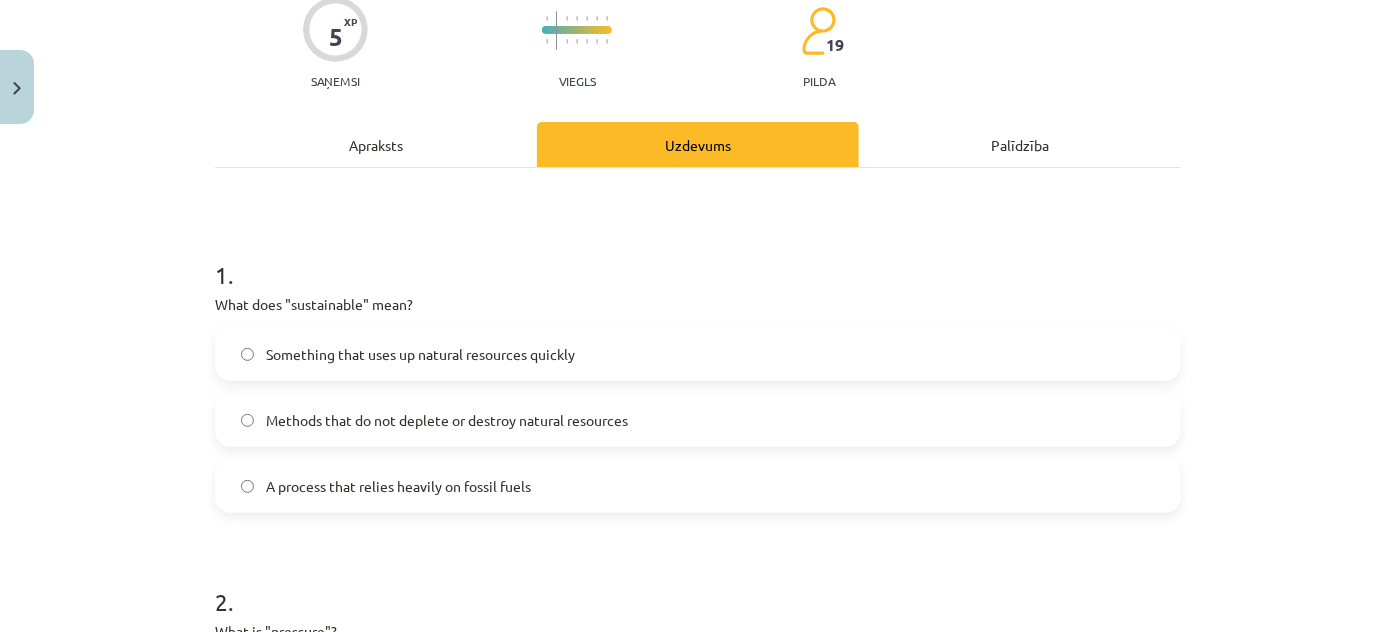 scroll, scrollTop: 232, scrollLeft: 0, axis: vertical 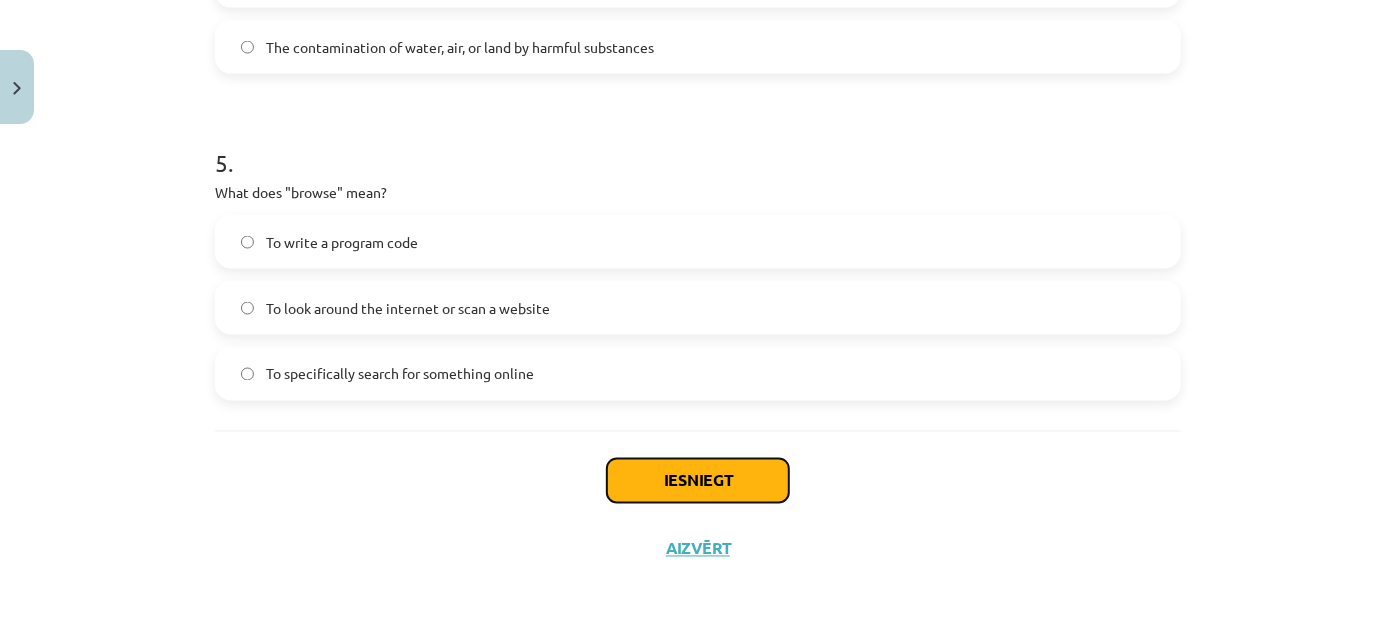 click on "Iesniegt" 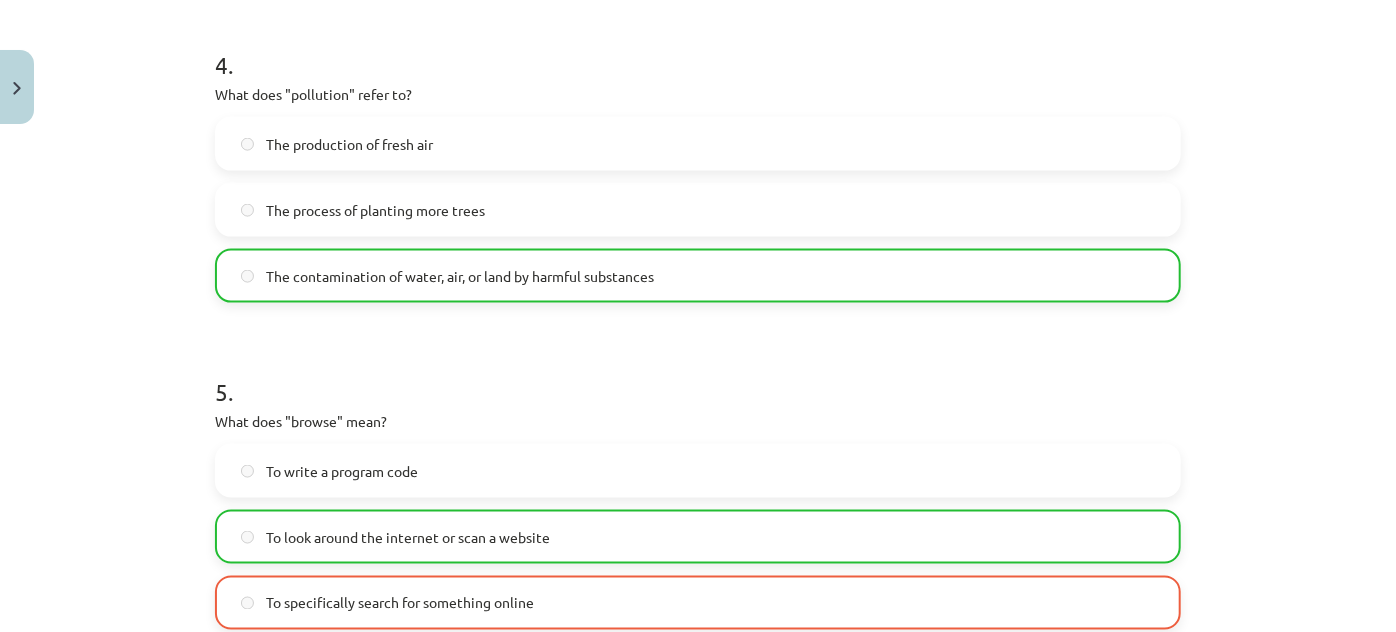 scroll, scrollTop: 1655, scrollLeft: 0, axis: vertical 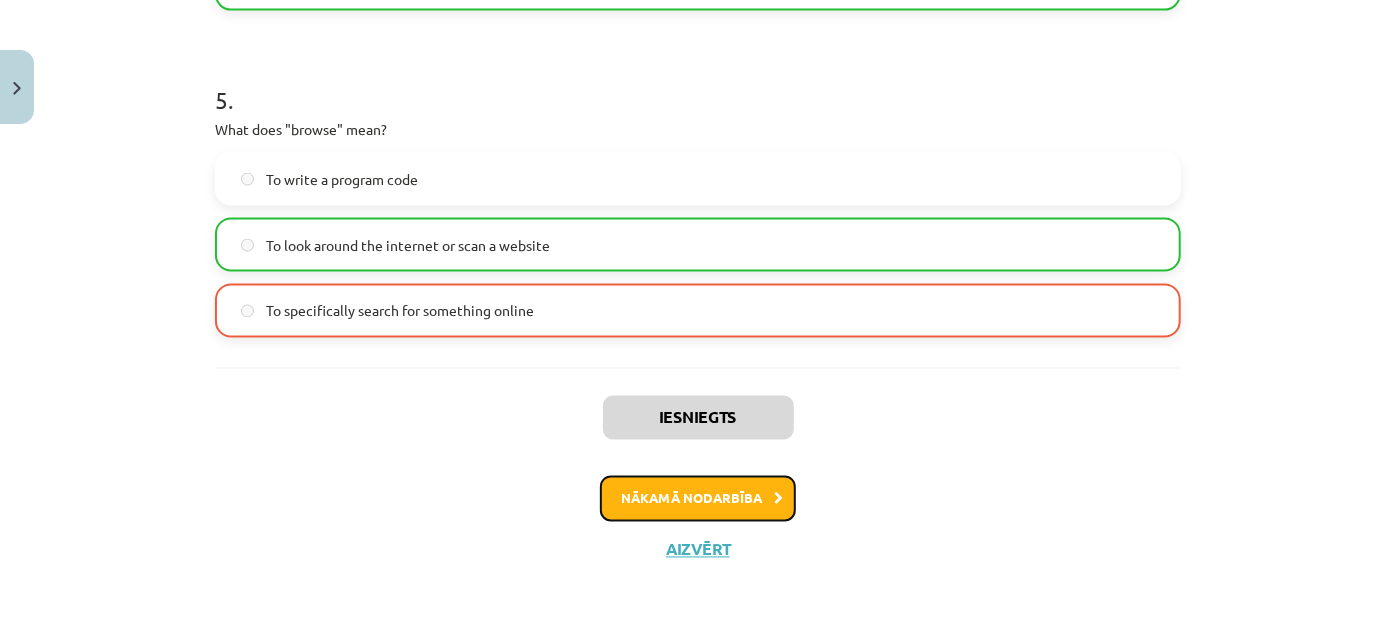click on "Nākamā nodarbība" 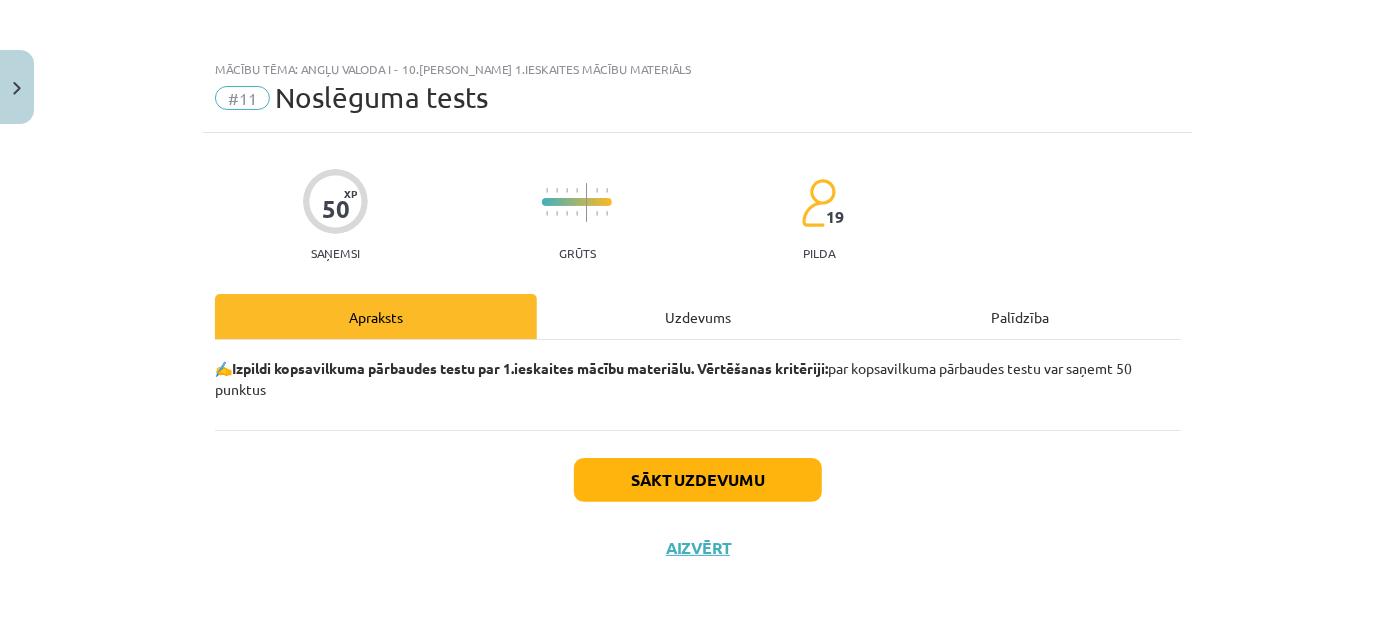 scroll, scrollTop: 0, scrollLeft: 0, axis: both 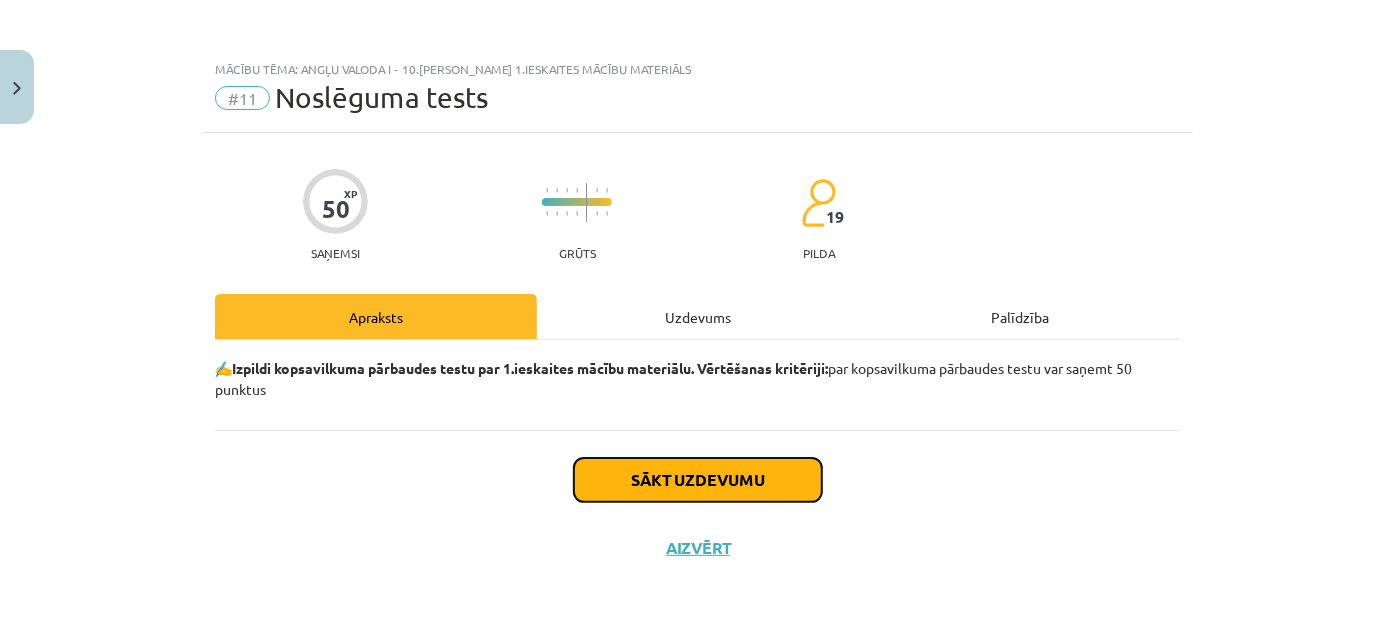 click on "Sākt uzdevumu" 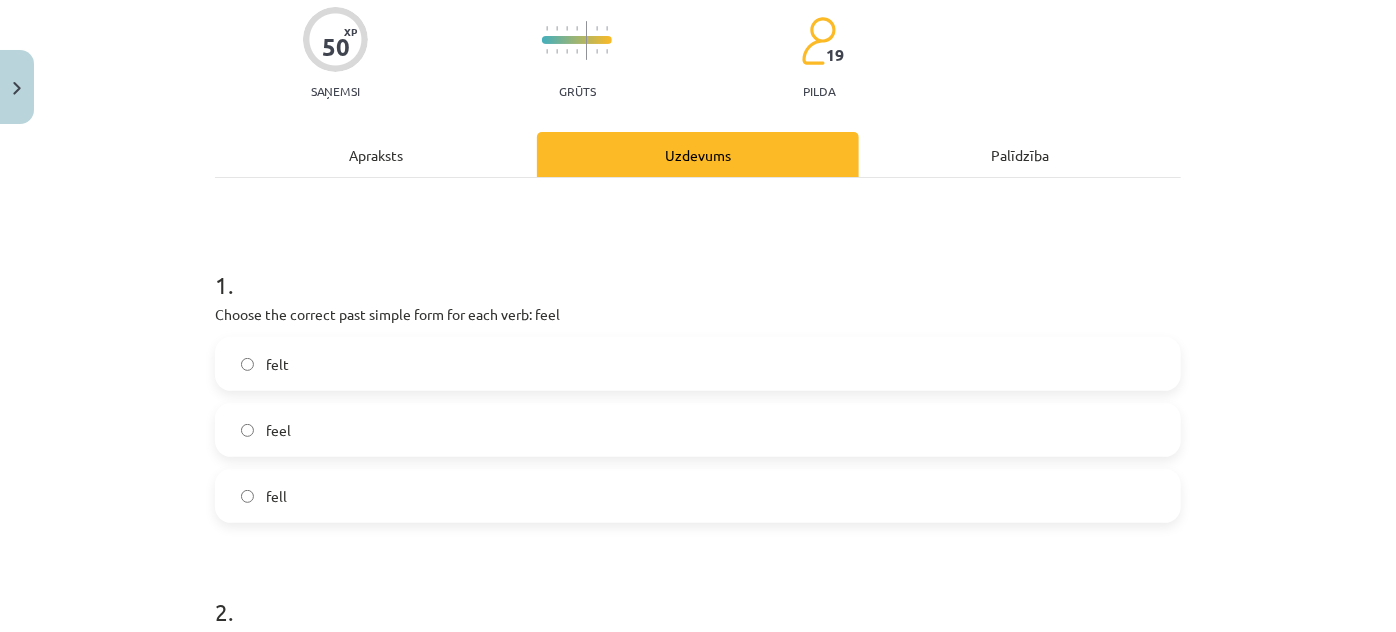 scroll, scrollTop: 181, scrollLeft: 0, axis: vertical 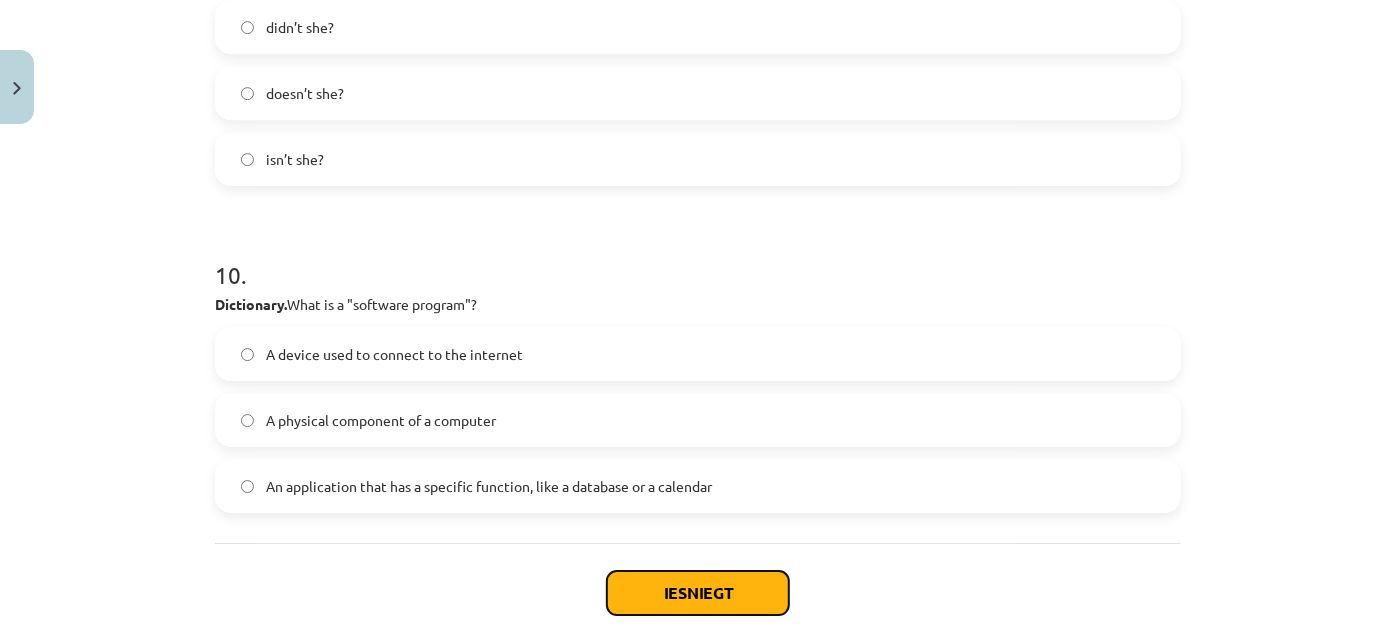 click on "Iesniegt" 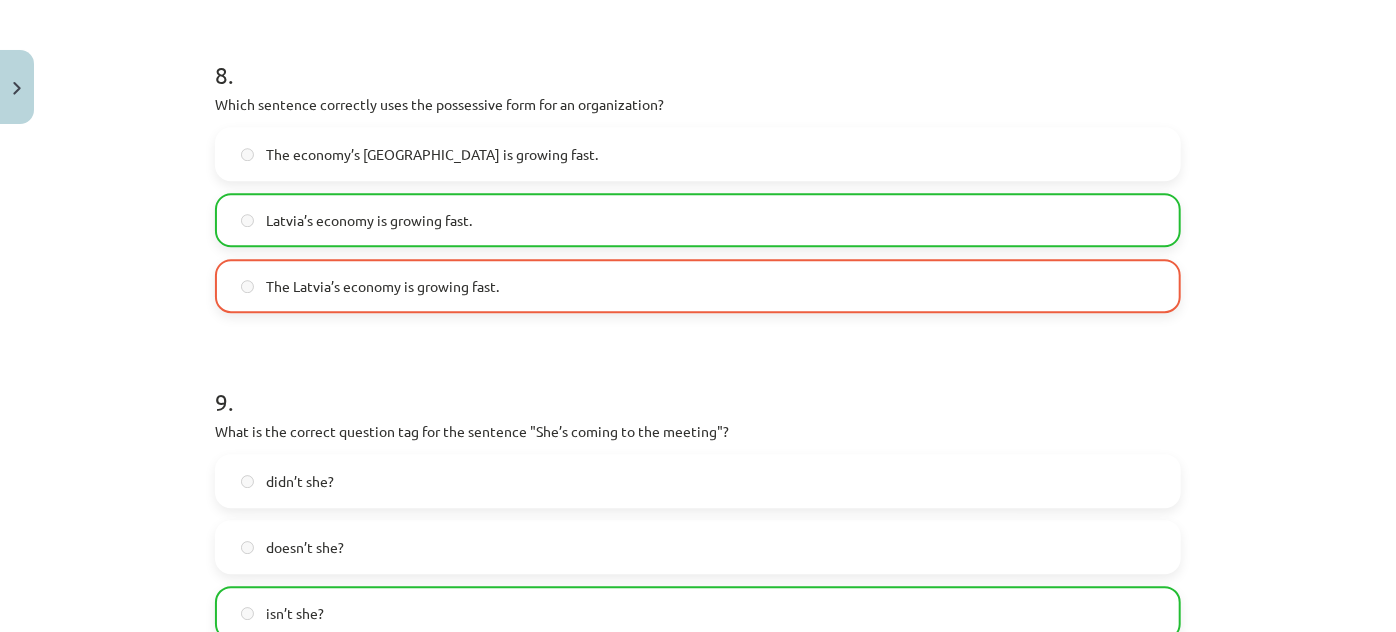 scroll, scrollTop: 3272, scrollLeft: 0, axis: vertical 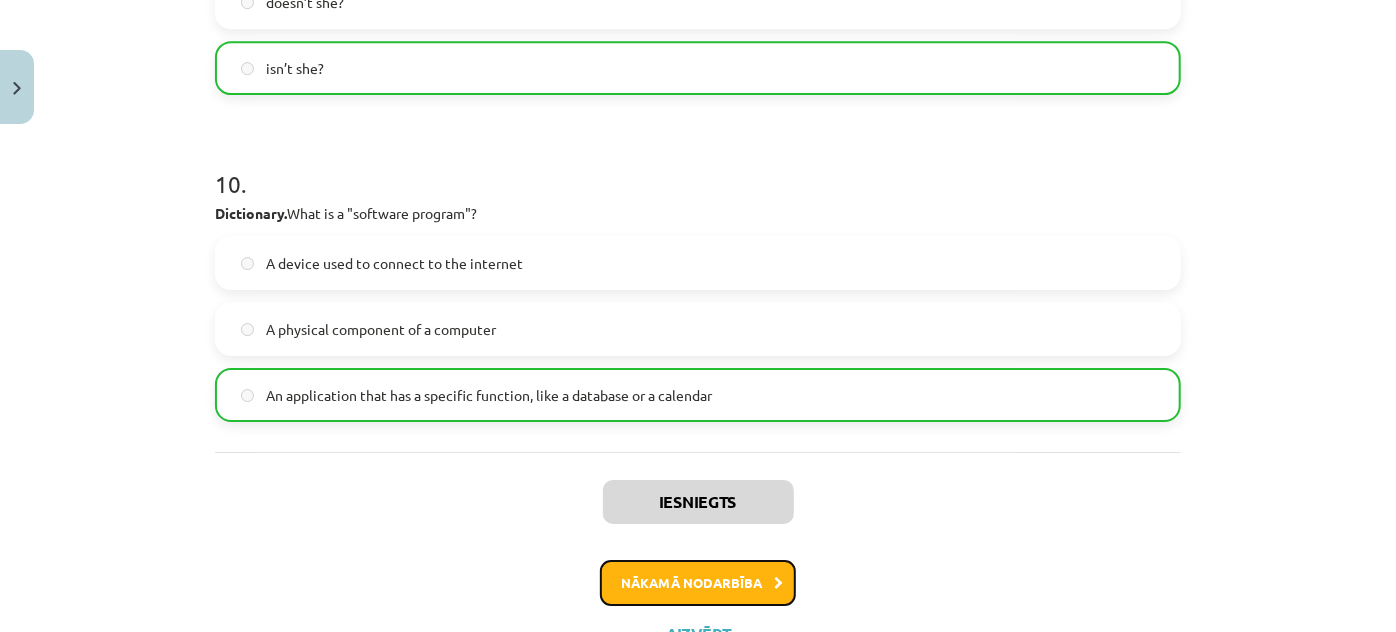 click on "Nākamā nodarbība" 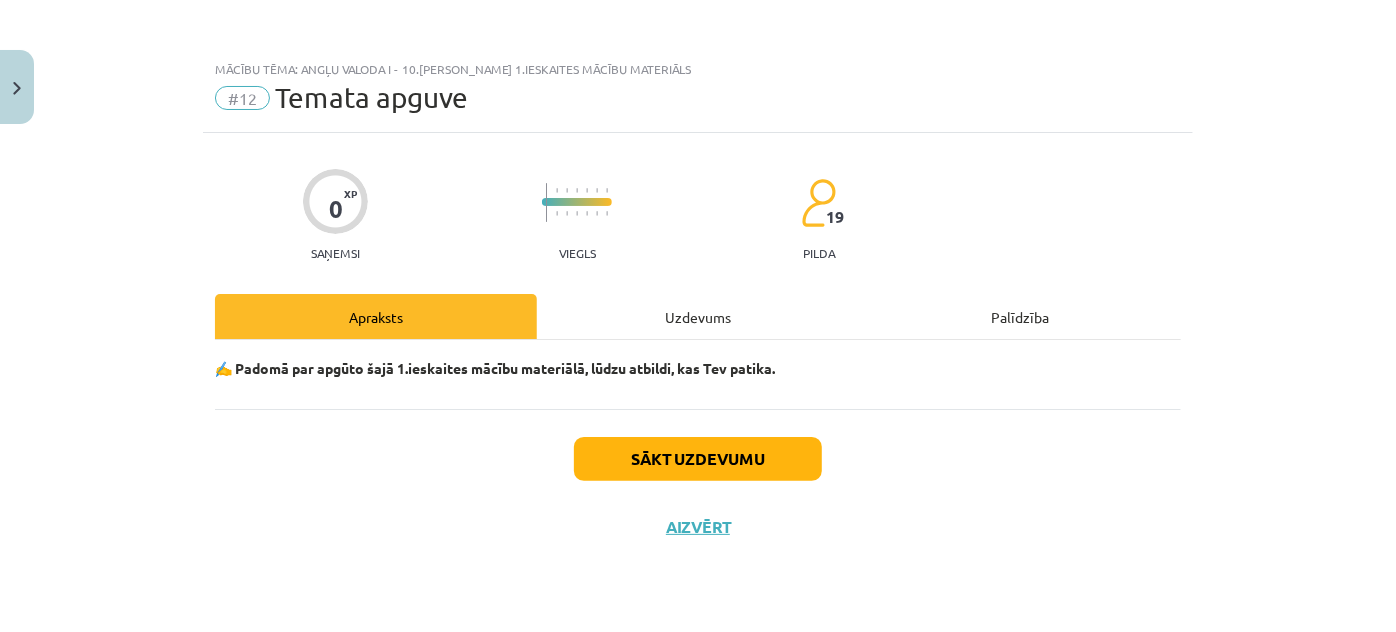 scroll, scrollTop: 0, scrollLeft: 0, axis: both 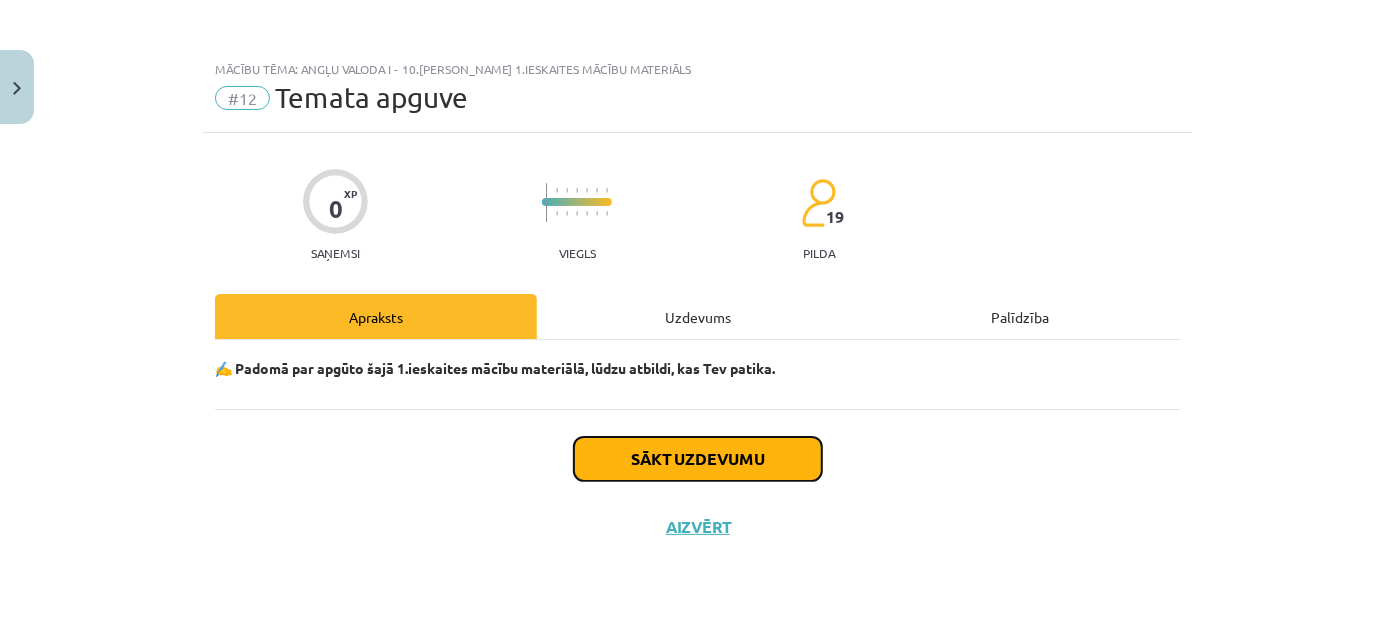click on "Sākt uzdevumu" 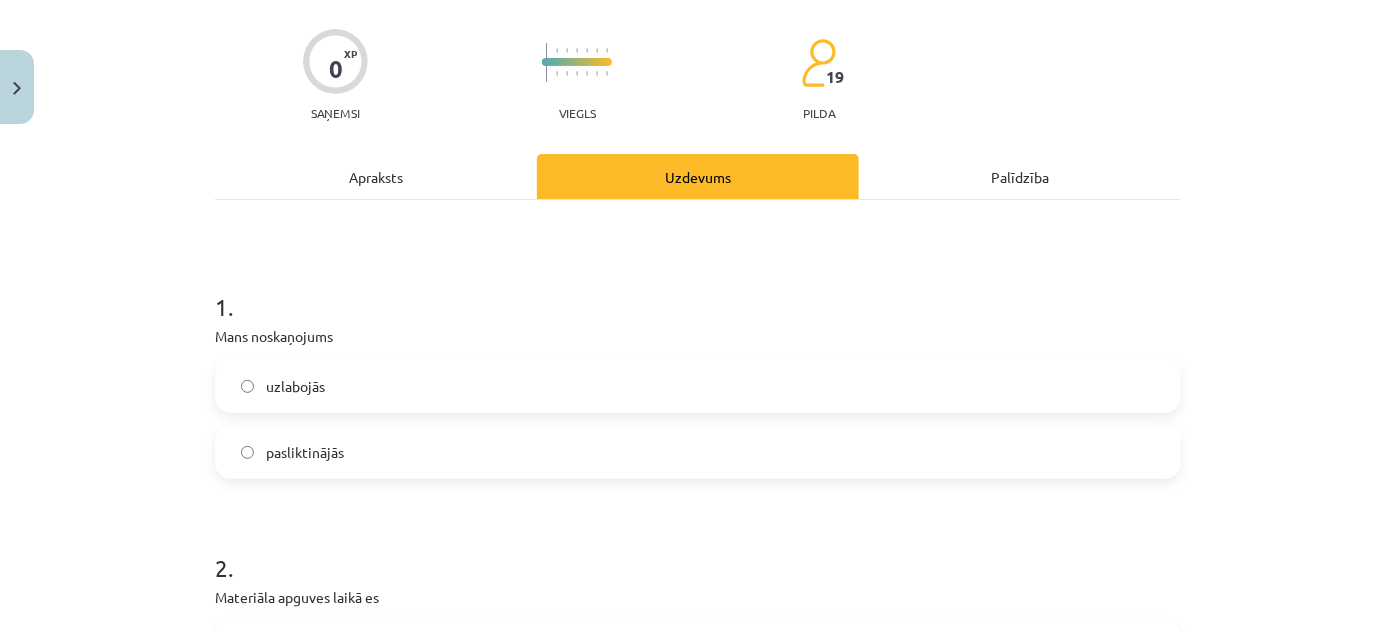 scroll, scrollTop: 181, scrollLeft: 0, axis: vertical 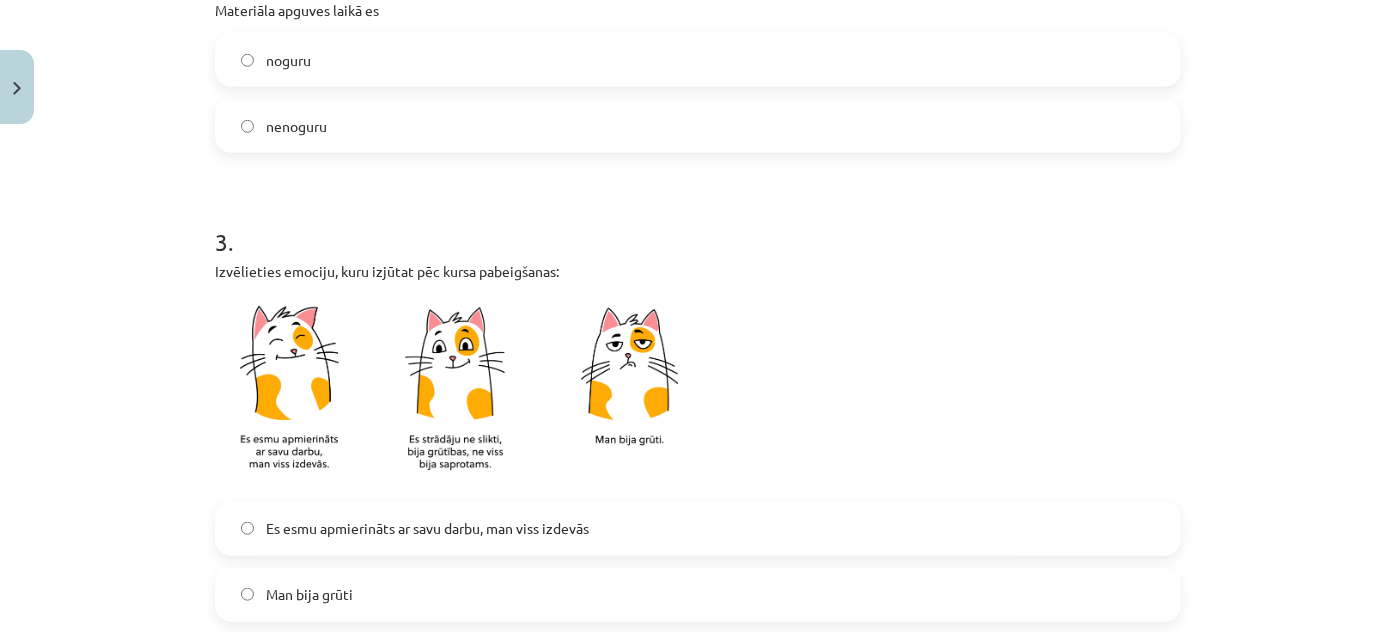 click 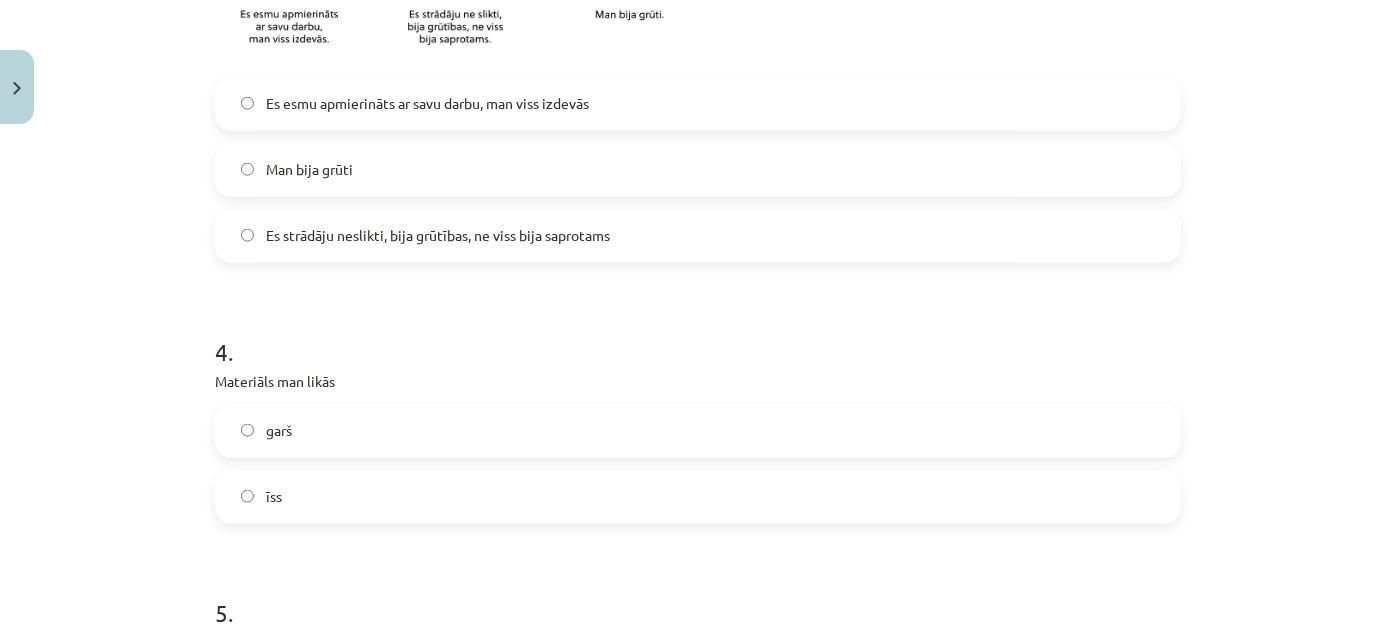 scroll, scrollTop: 1181, scrollLeft: 0, axis: vertical 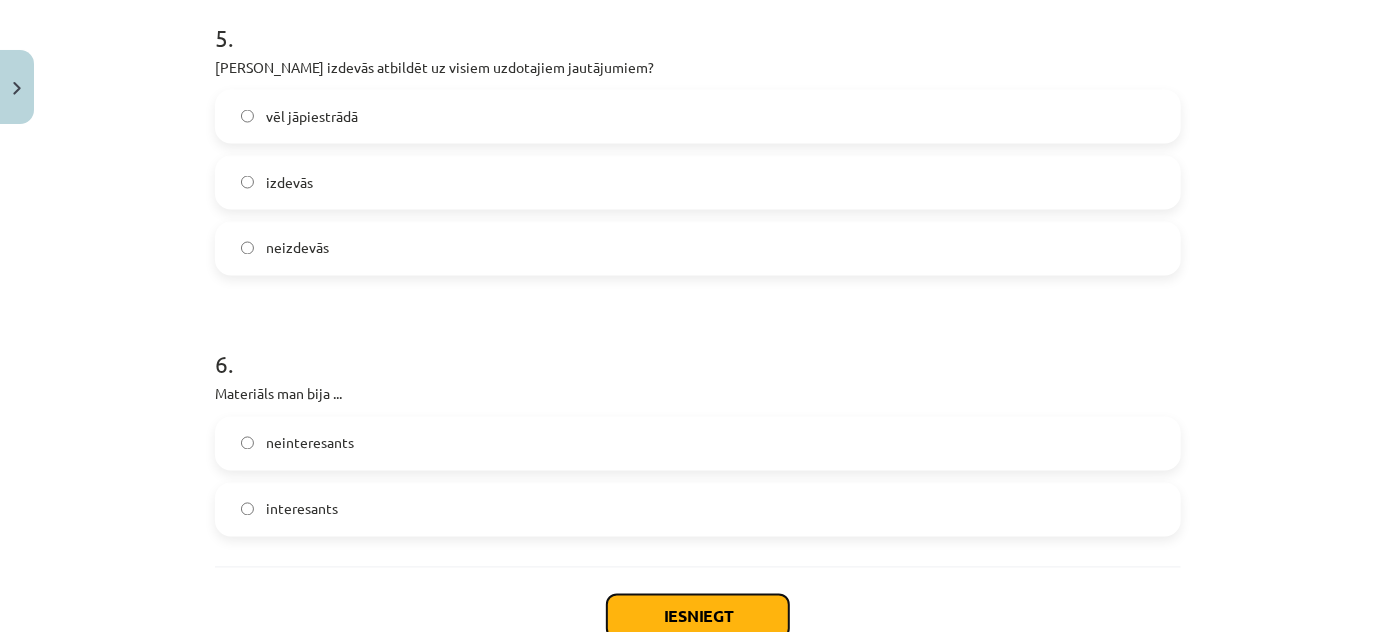 click on "Iesniegt" 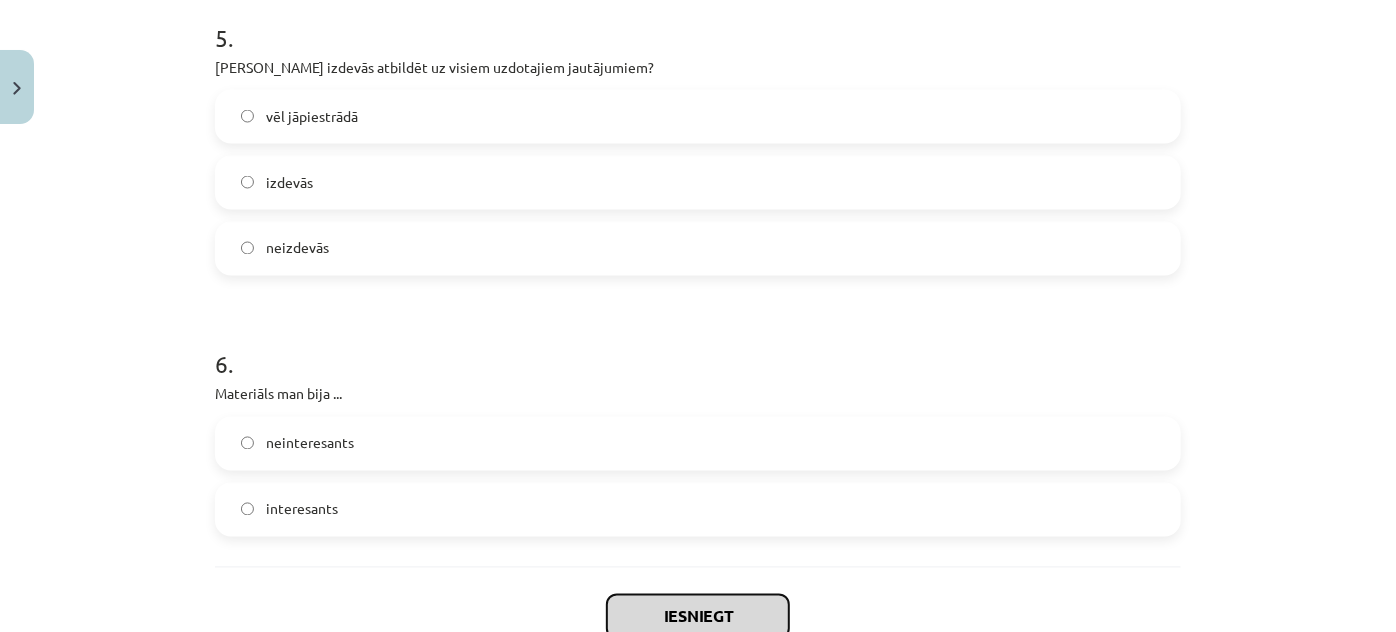 scroll, scrollTop: 1818, scrollLeft: 0, axis: vertical 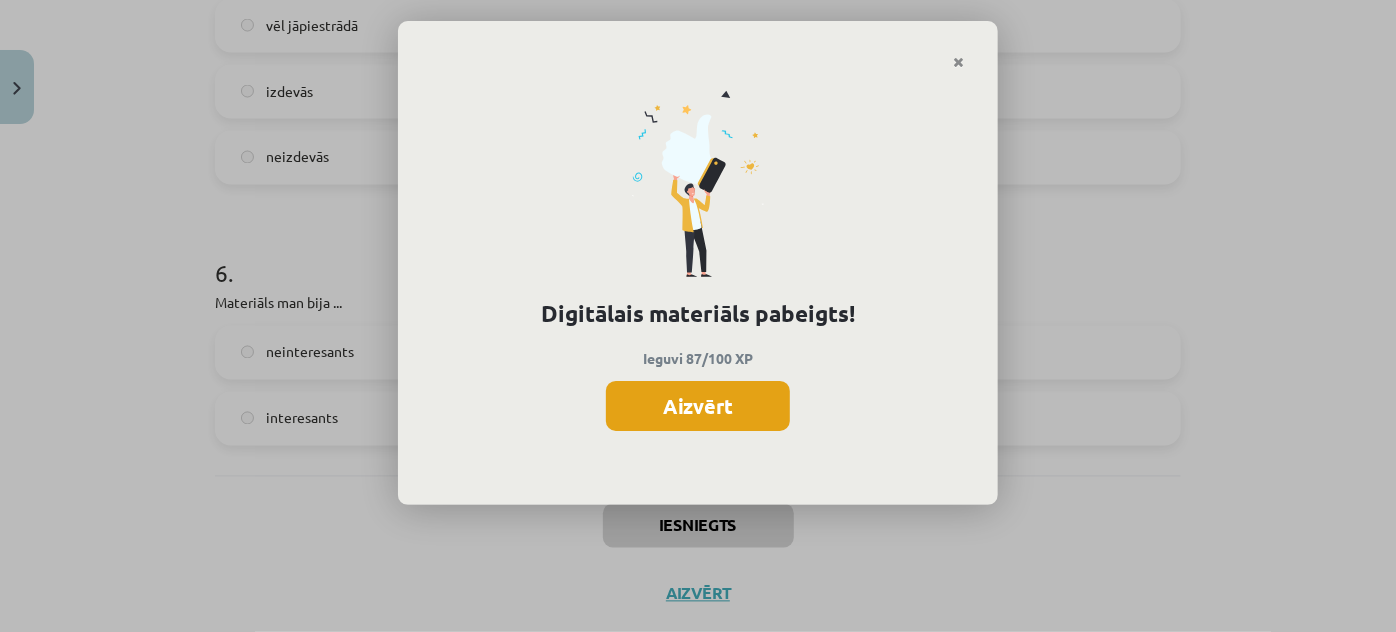 click on "Aizvērt" 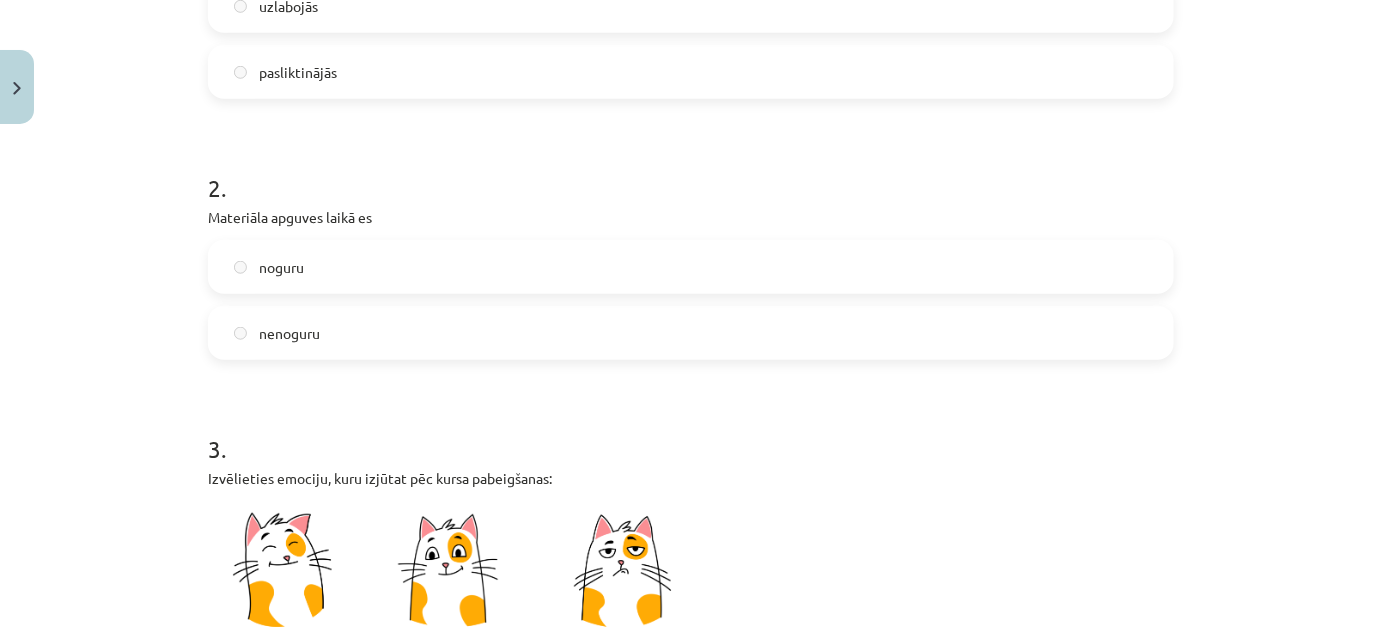scroll, scrollTop: 0, scrollLeft: 0, axis: both 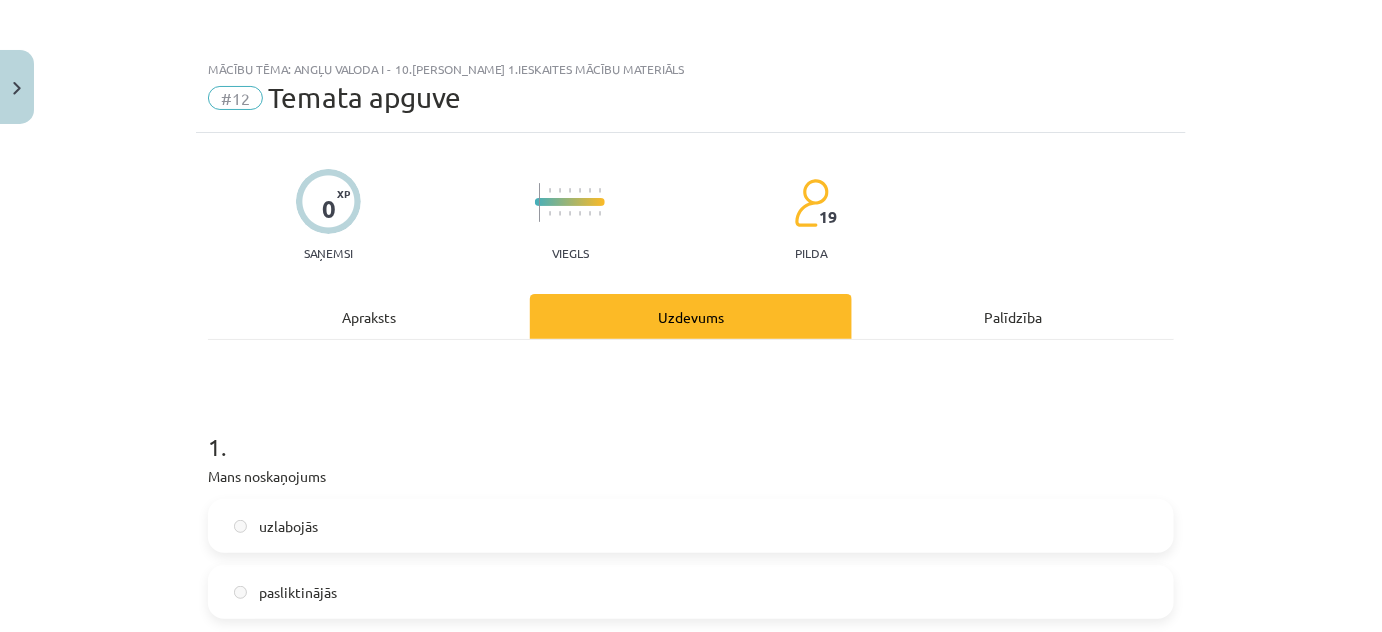 drag, startPoint x: 1322, startPoint y: 399, endPoint x: 1278, endPoint y: 464, distance: 78.492035 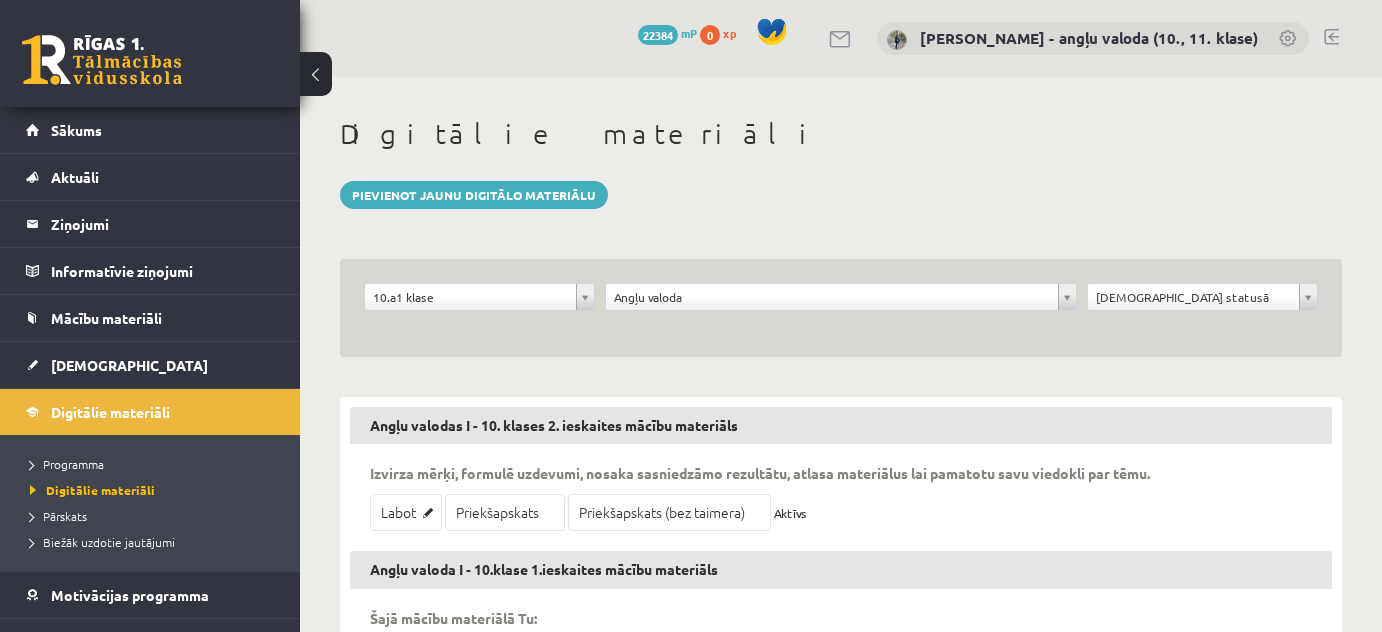 scroll, scrollTop: 363, scrollLeft: 0, axis: vertical 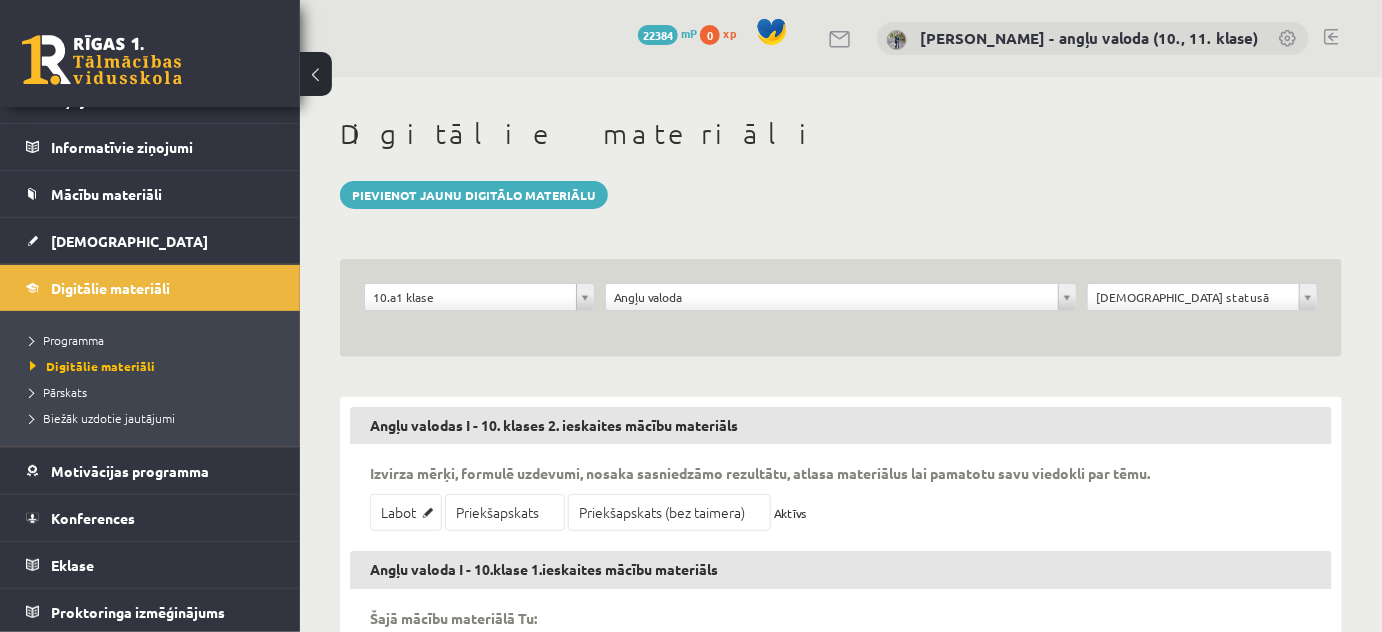 click at bounding box center [1331, 37] 